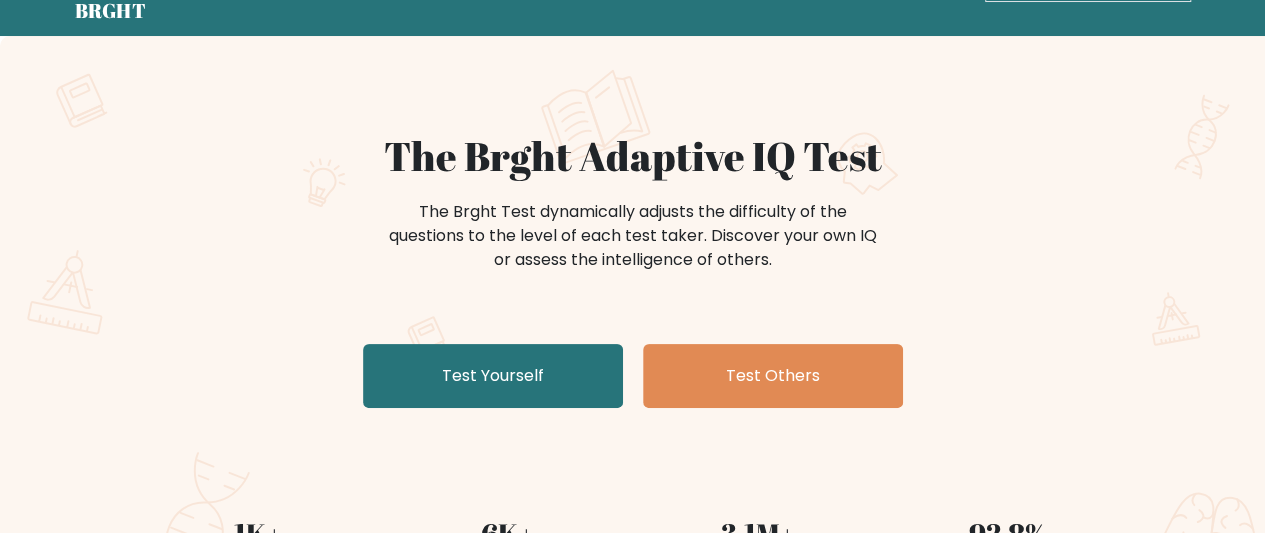scroll, scrollTop: 200, scrollLeft: 0, axis: vertical 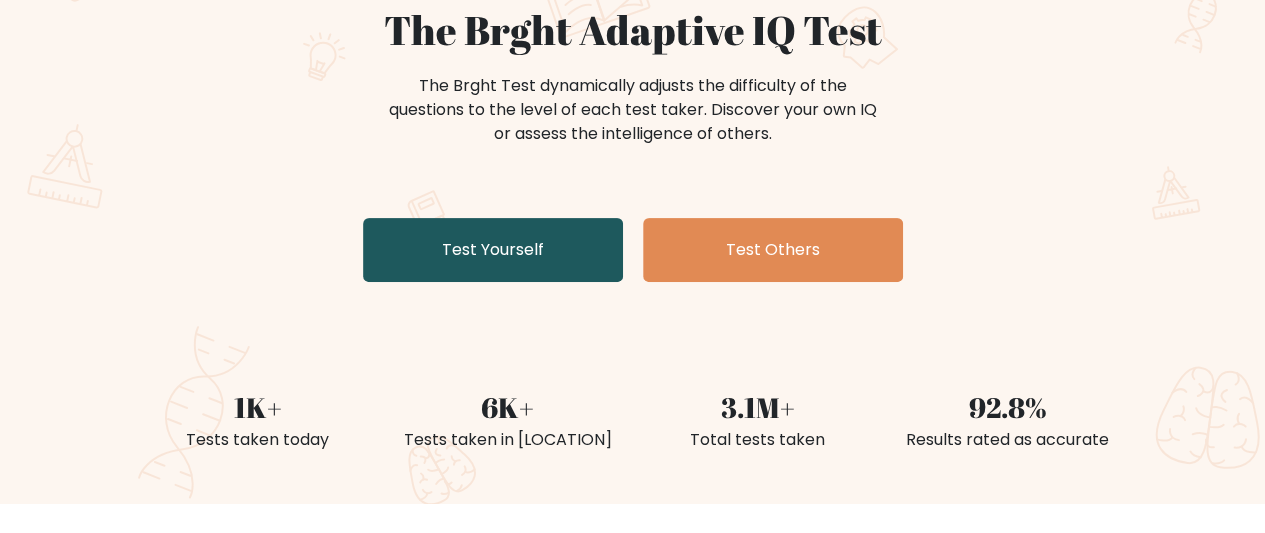 click on "Test Yourself" at bounding box center (493, 250) 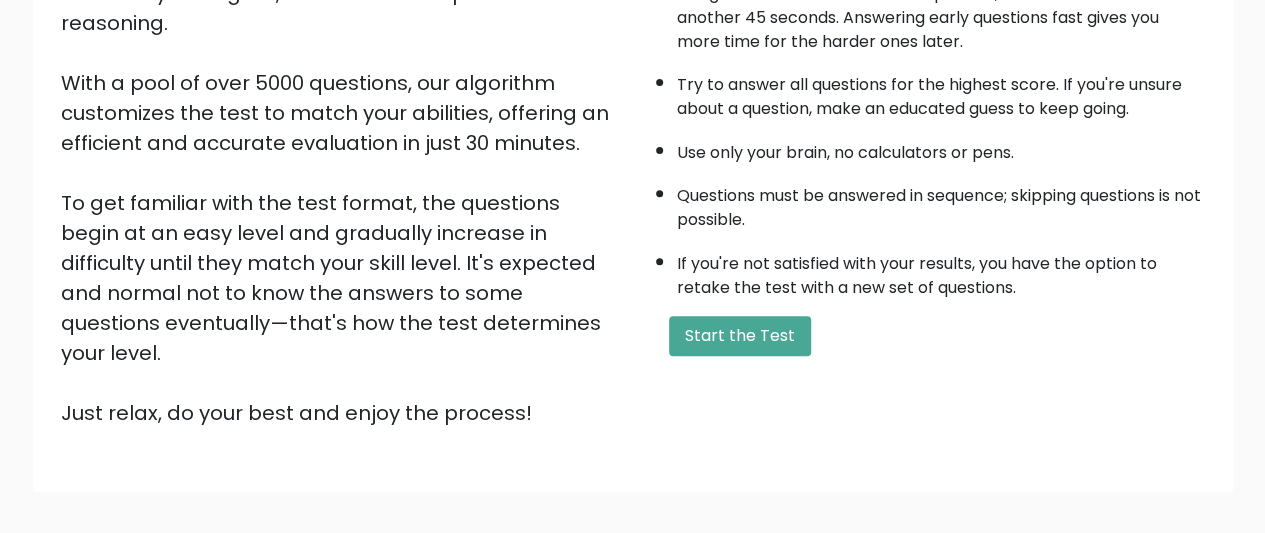 scroll, scrollTop: 300, scrollLeft: 0, axis: vertical 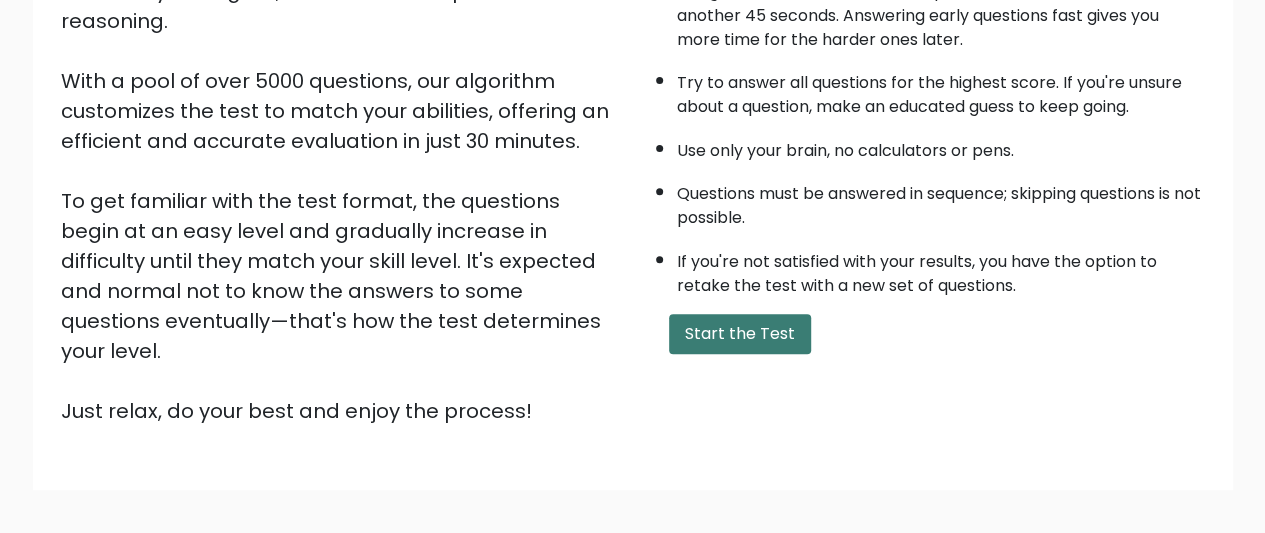 click on "Start the Test" at bounding box center (740, 334) 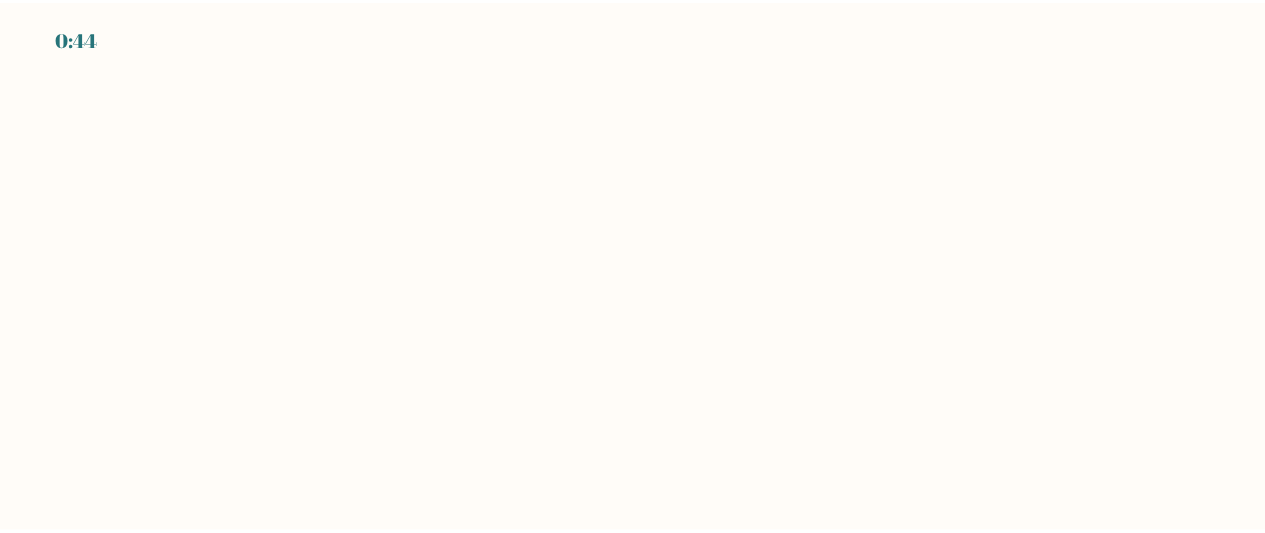 scroll, scrollTop: 0, scrollLeft: 0, axis: both 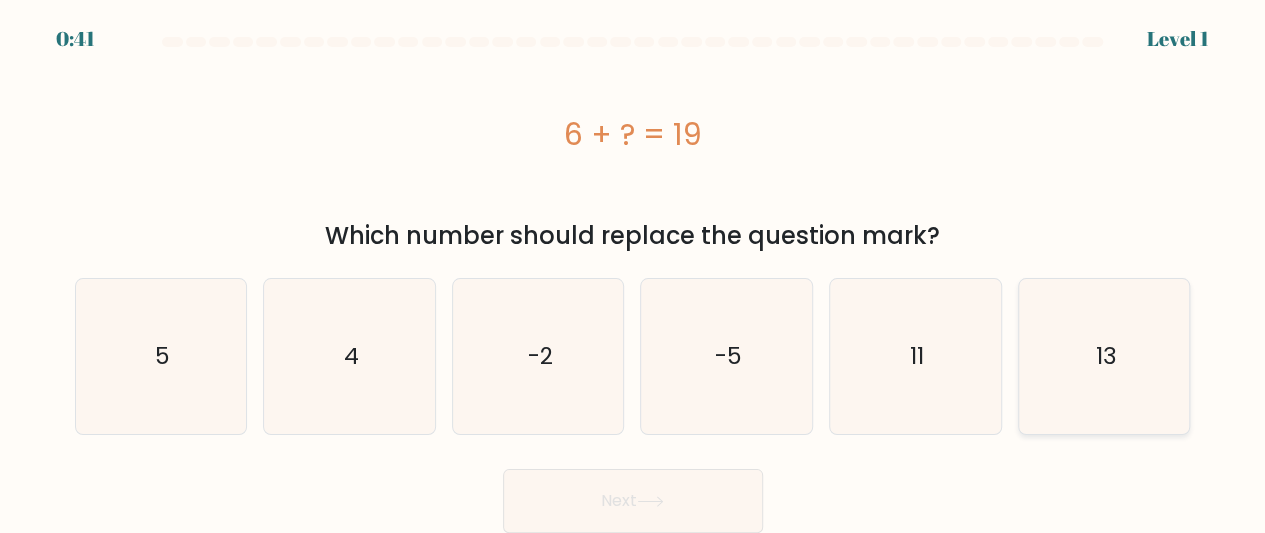 click on "13" at bounding box center [1104, 356] 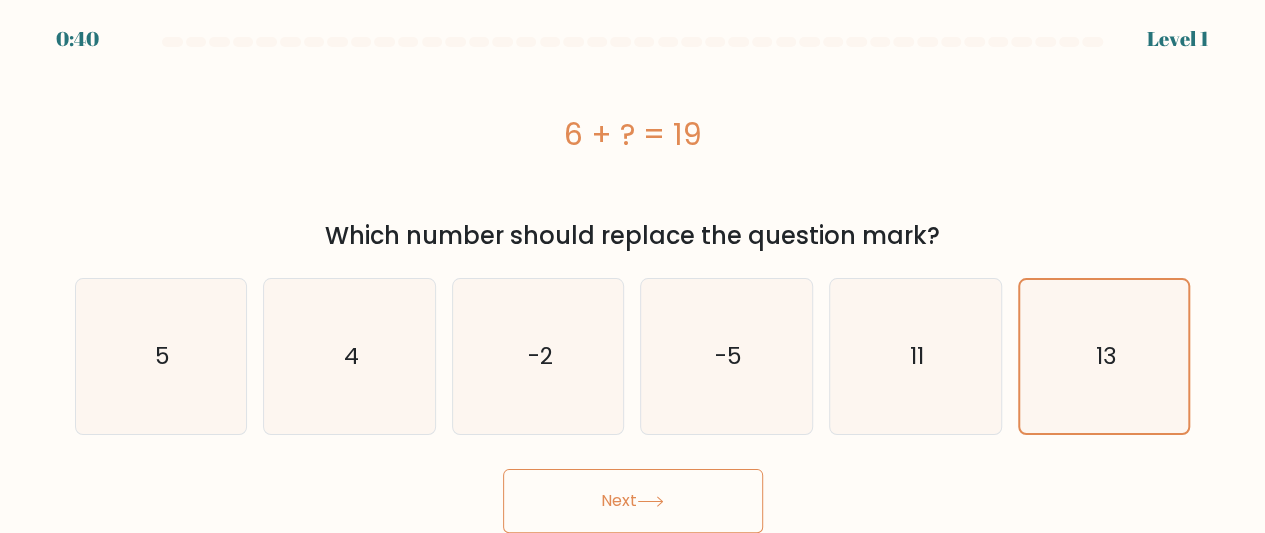 click on "Next" at bounding box center [633, 501] 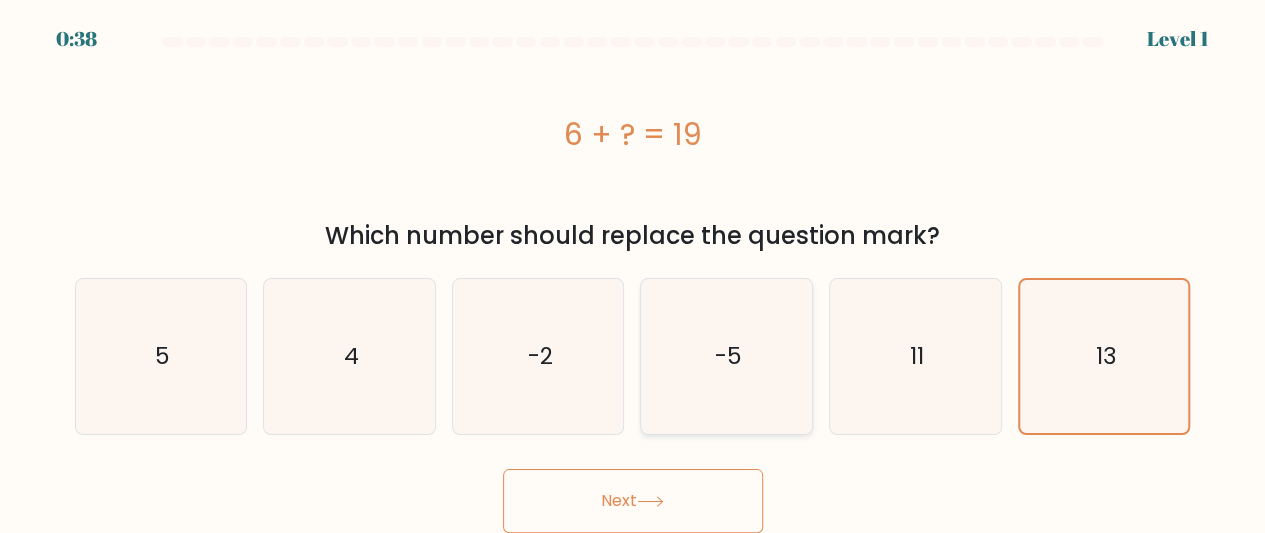 scroll, scrollTop: 0, scrollLeft: 0, axis: both 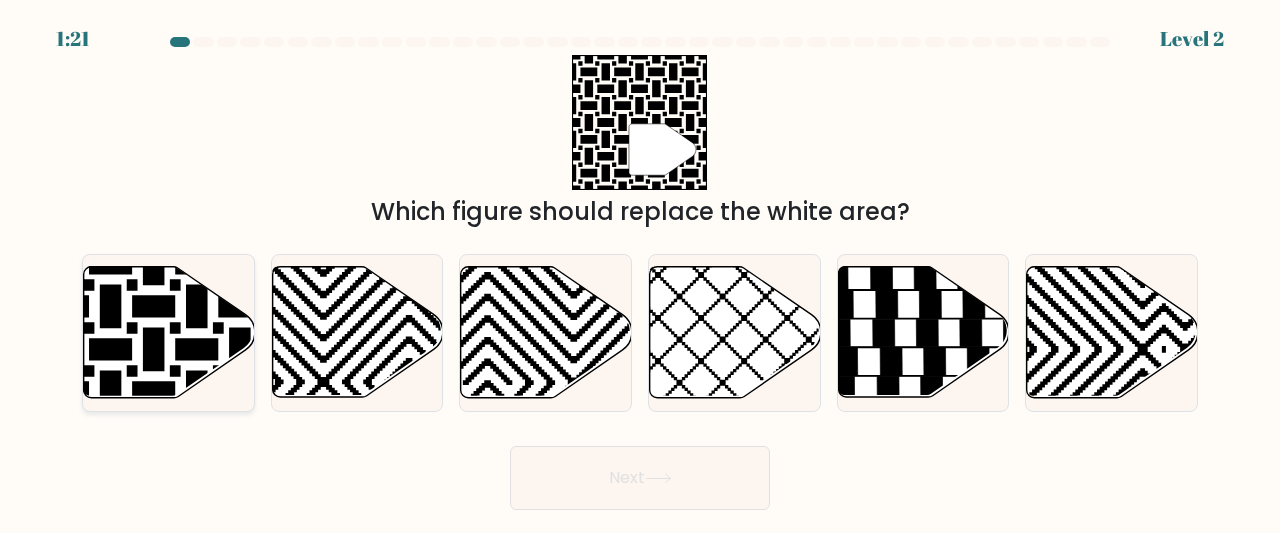 click at bounding box center (111, 263) 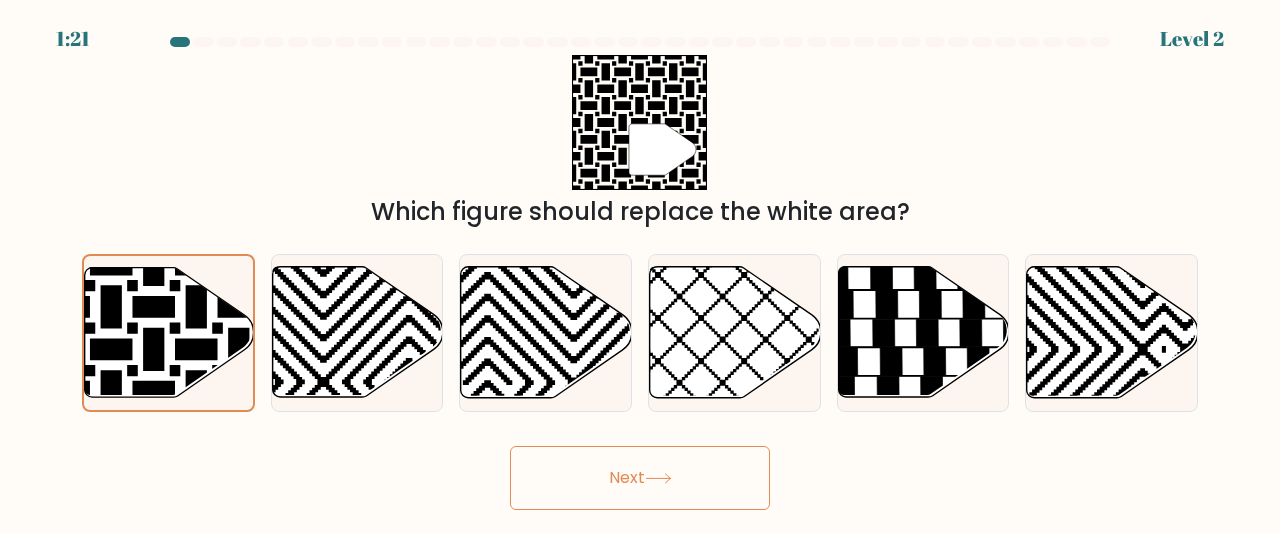 click on "Next" at bounding box center (640, 478) 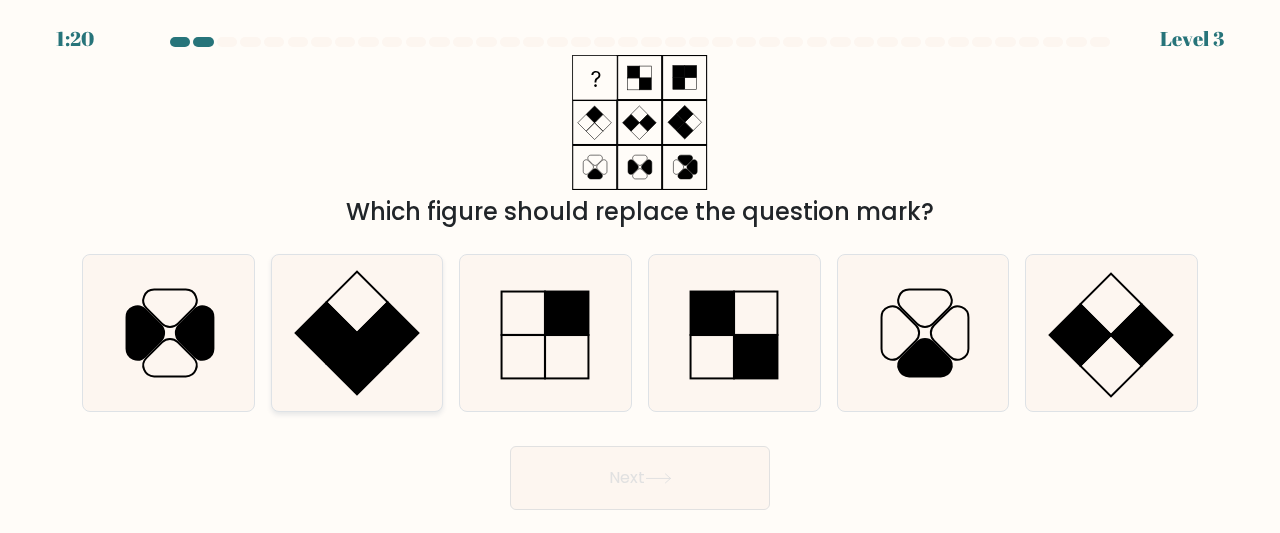 click at bounding box center [357, 333] 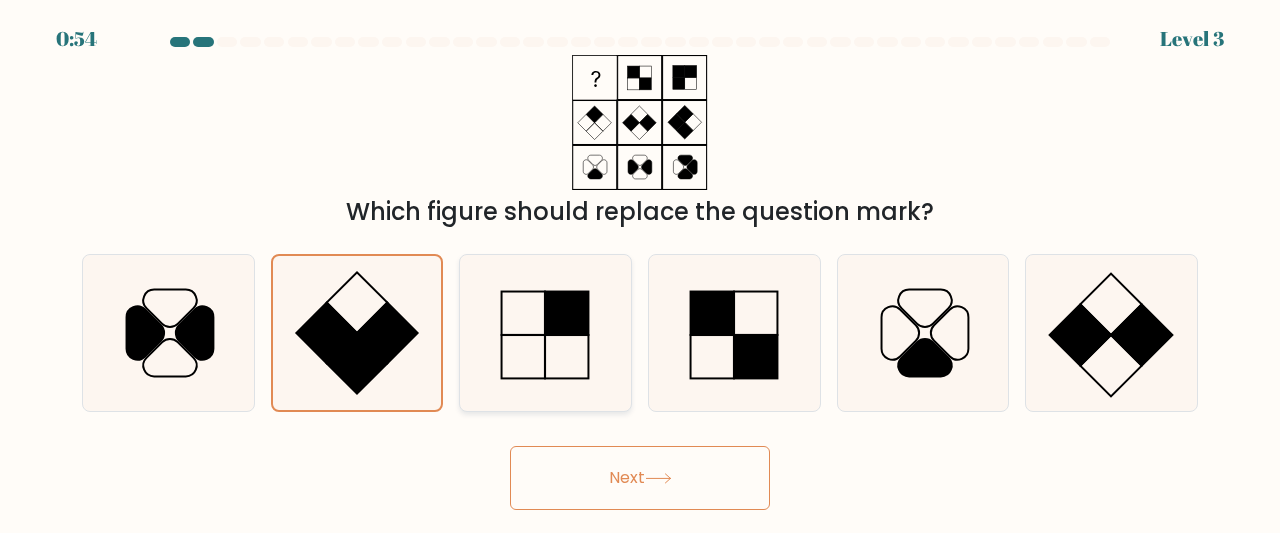 drag, startPoint x: 528, startPoint y: 325, endPoint x: 556, endPoint y: 365, distance: 48.82622 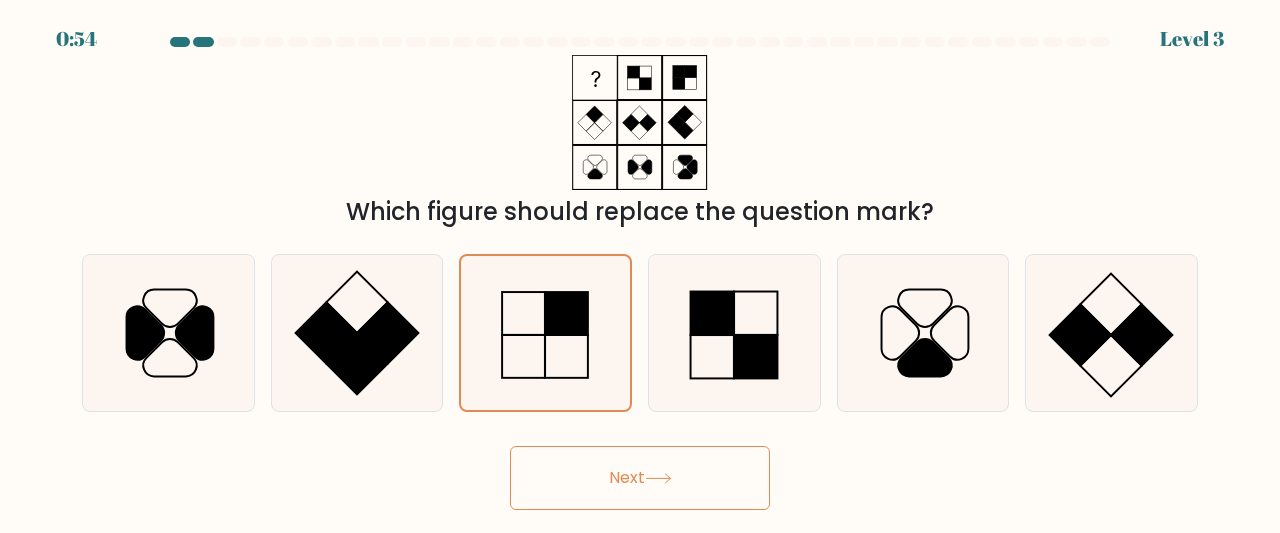 click on "Next" at bounding box center [640, 478] 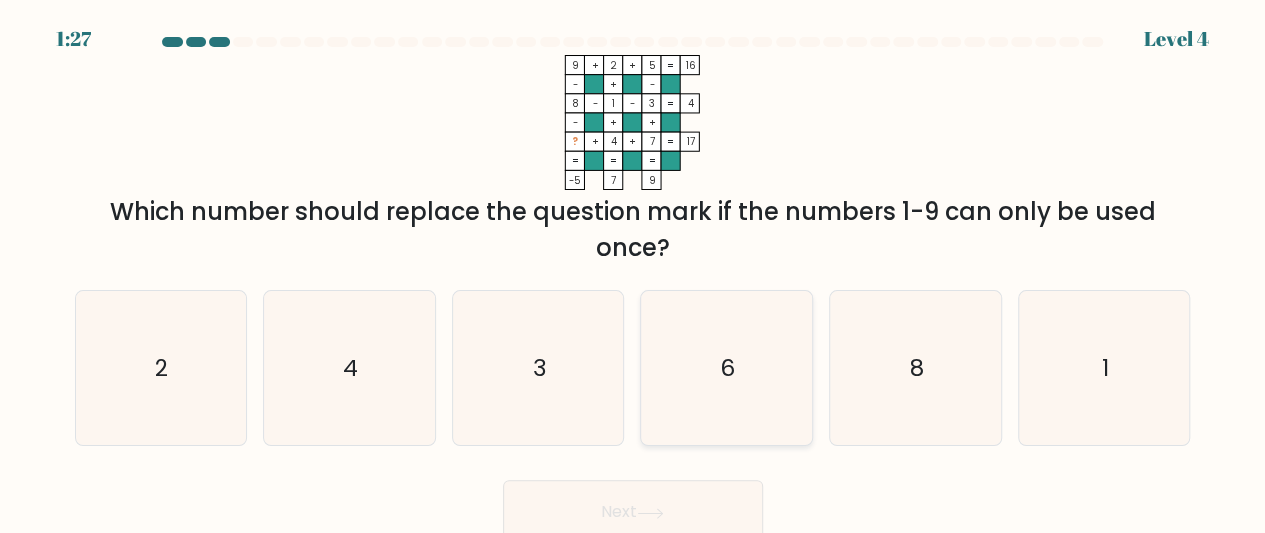 click on "6" at bounding box center [726, 368] 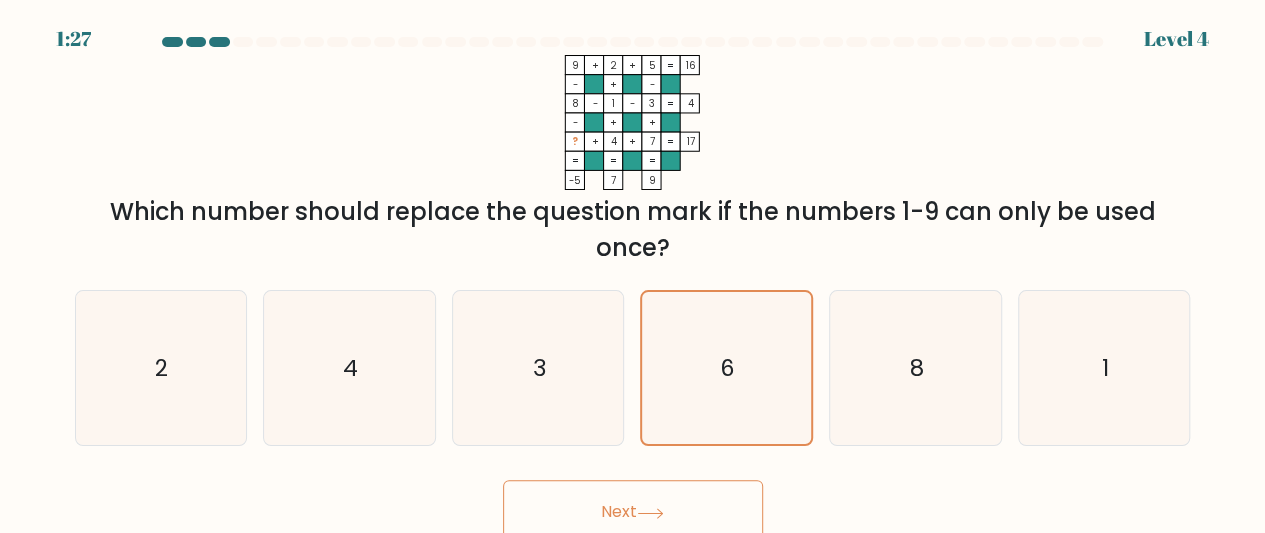 click on "Next" at bounding box center (633, 512) 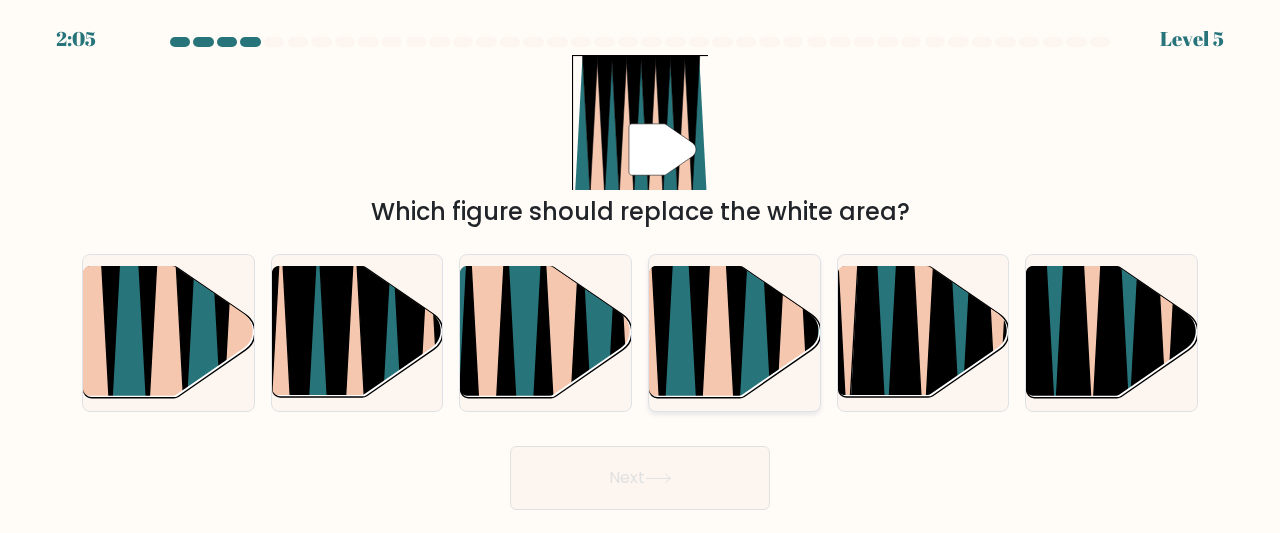 click at bounding box center (717, 266) 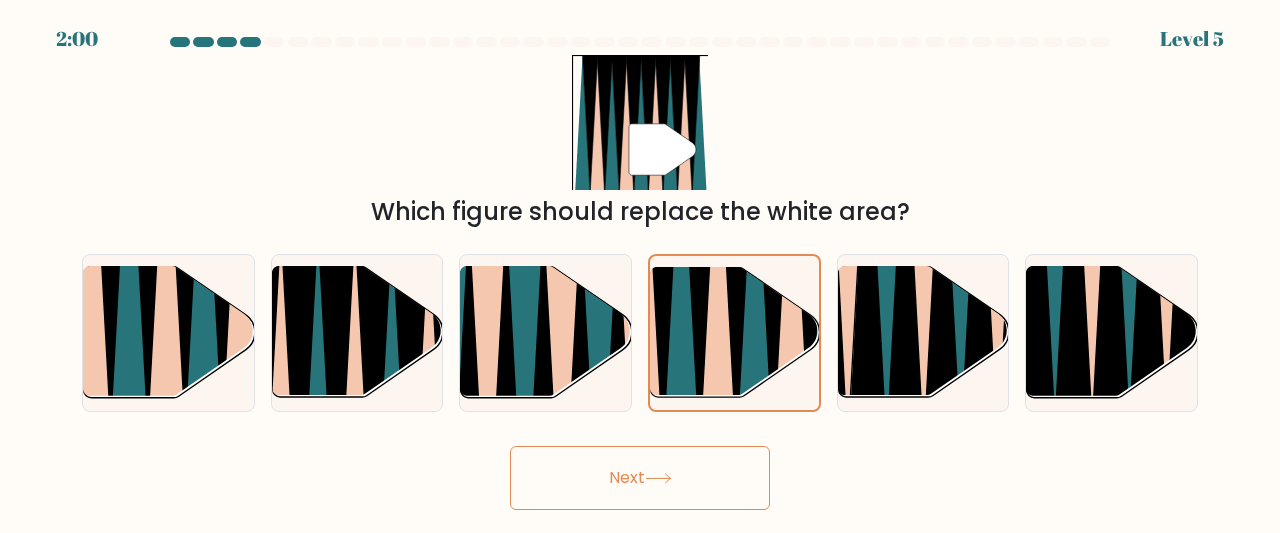 click on "Next" at bounding box center [640, 478] 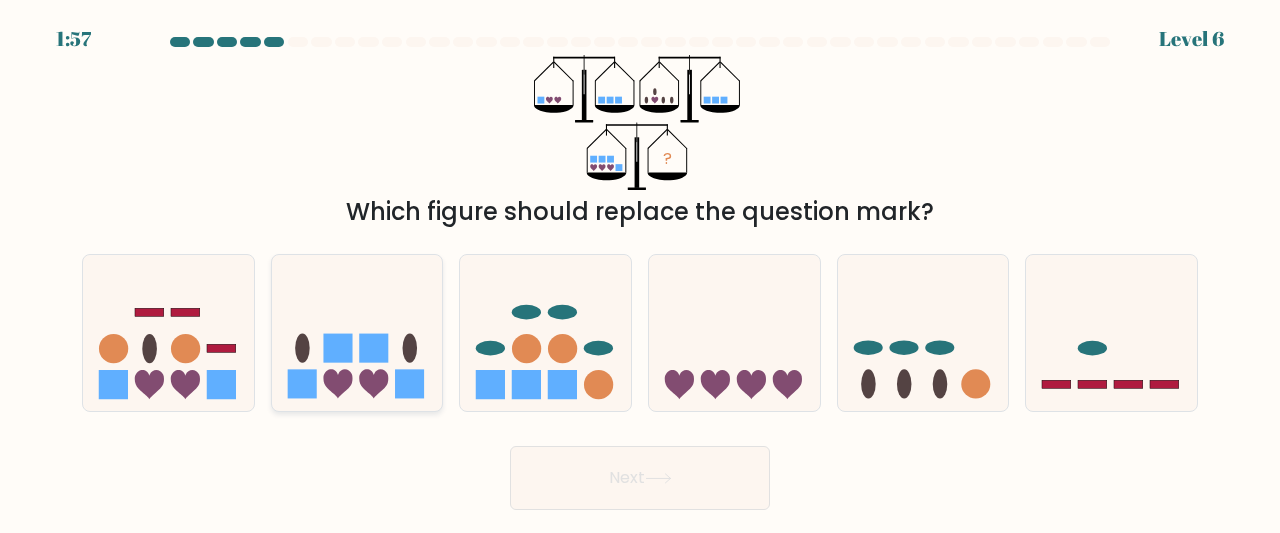 drag, startPoint x: 402, startPoint y: 343, endPoint x: 370, endPoint y: 395, distance: 61.05735 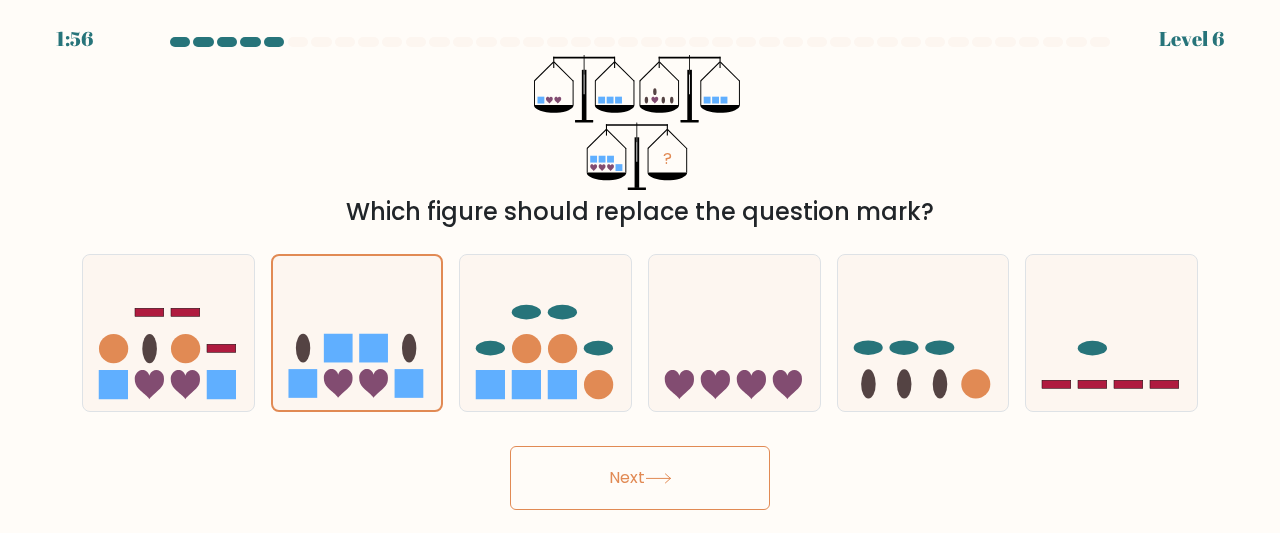 click on "Next" at bounding box center (640, 478) 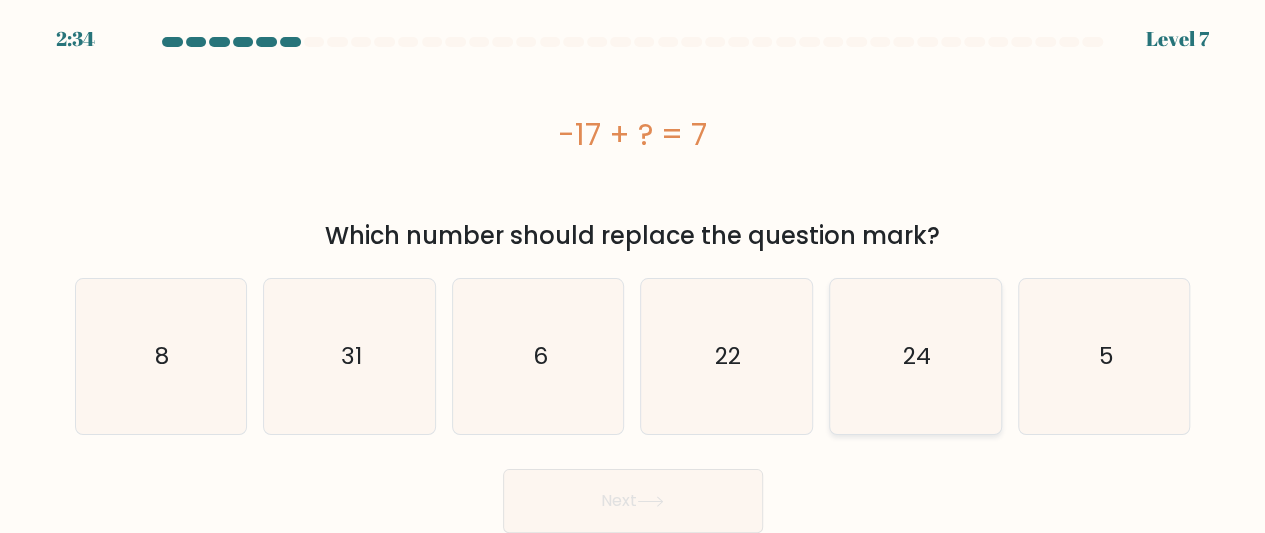 click on "24" at bounding box center (917, 356) 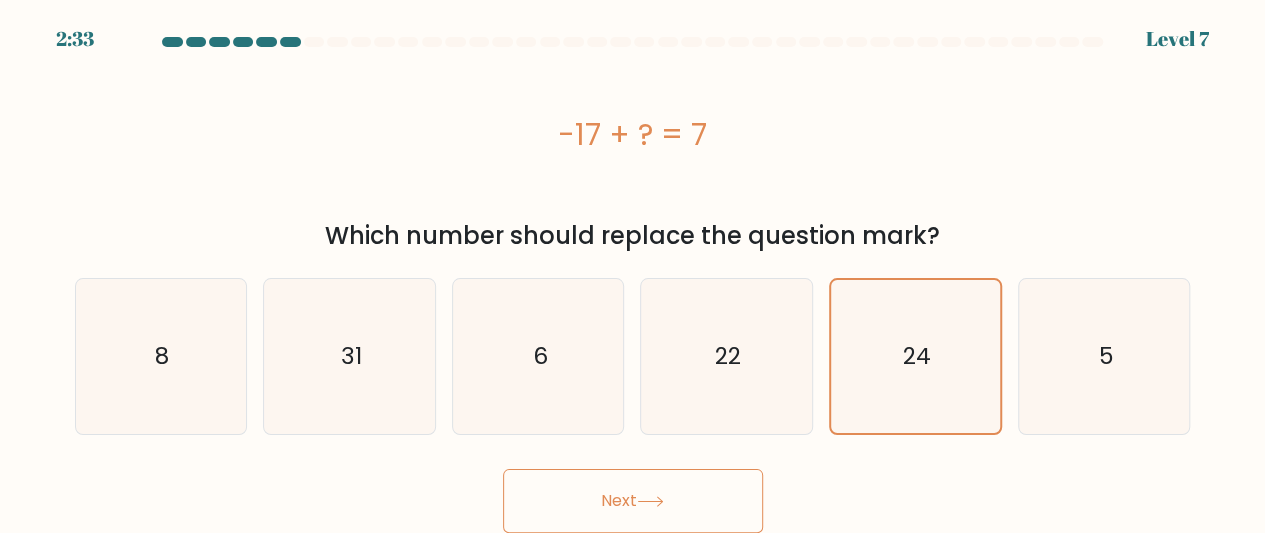 click on "Next" at bounding box center (633, 501) 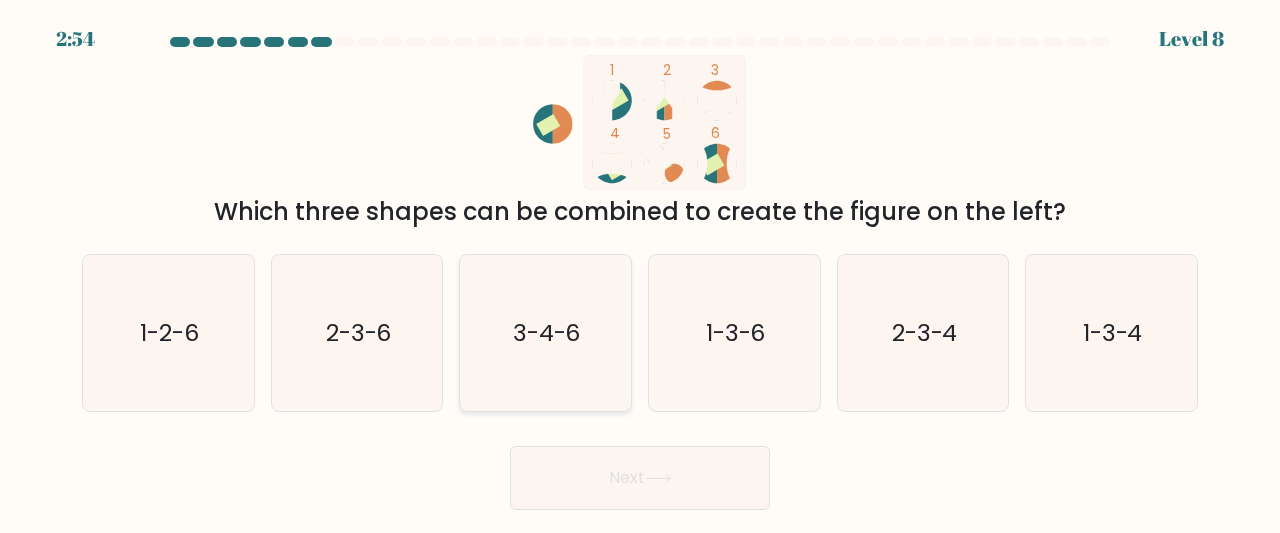 click on "3-4-6" at bounding box center (547, 332) 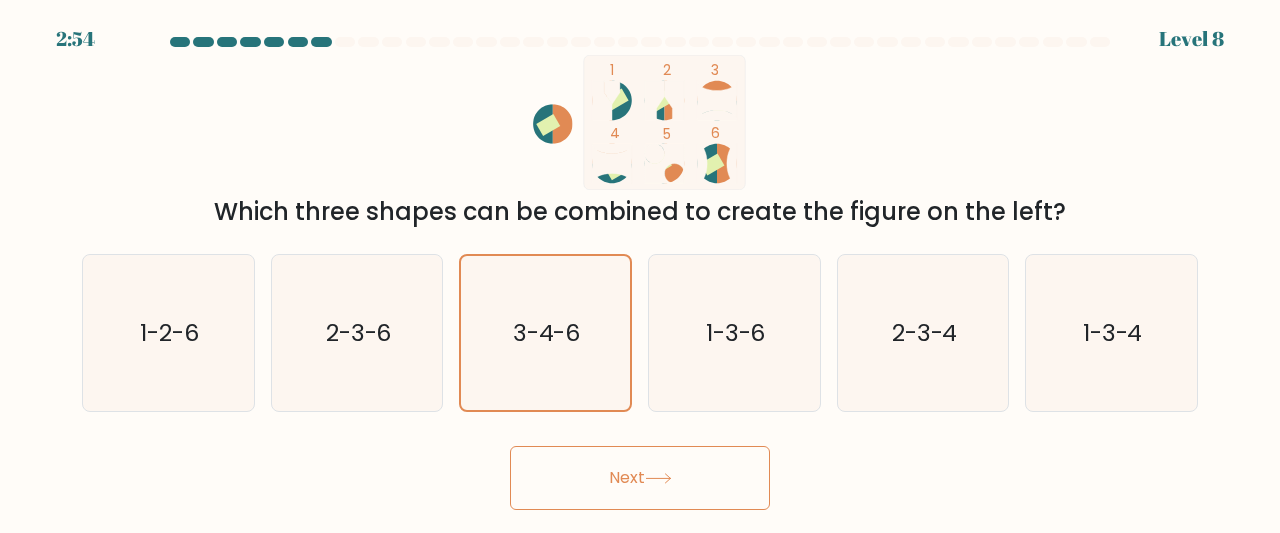 click on "2:54
Level 8" at bounding box center [640, 266] 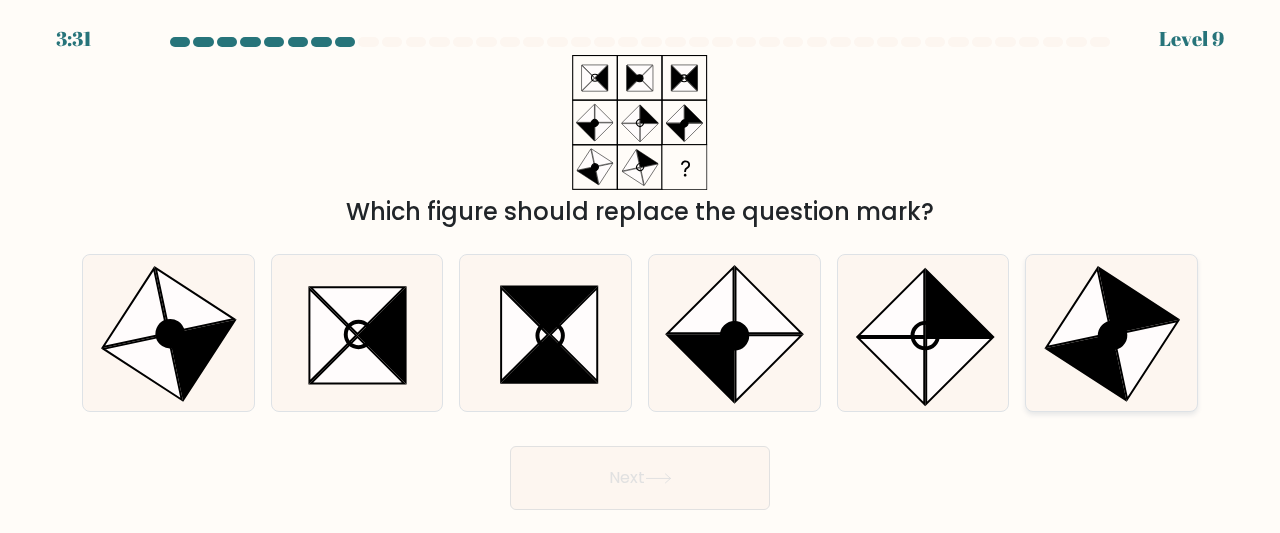 click at bounding box center [1113, 335] 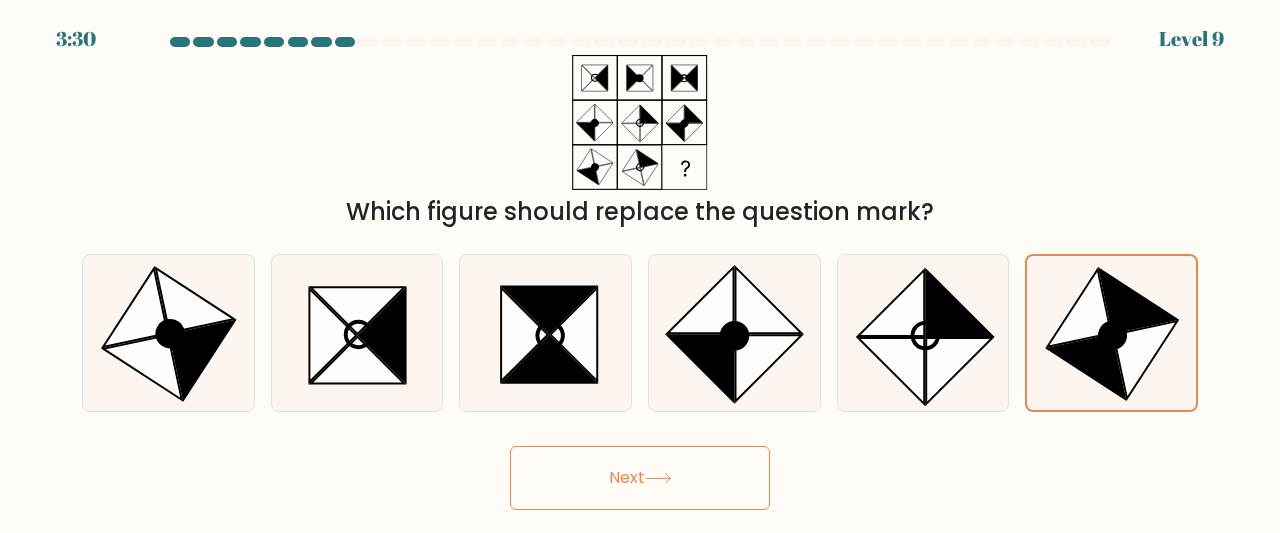 click on "Next" at bounding box center [640, 478] 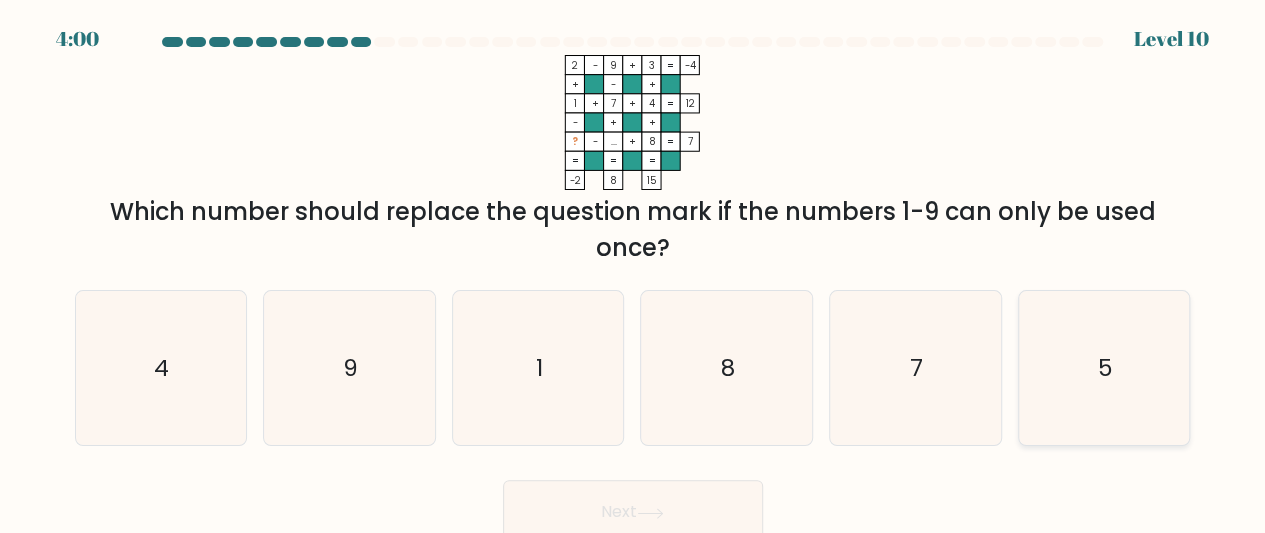 click on "5" at bounding box center [1104, 368] 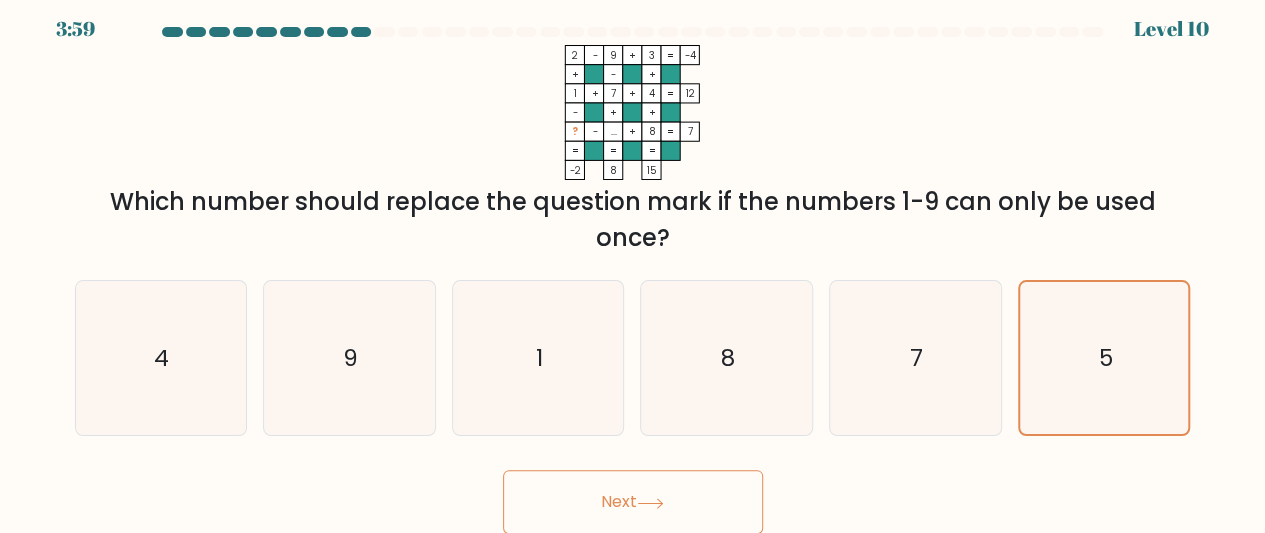 scroll, scrollTop: 12, scrollLeft: 0, axis: vertical 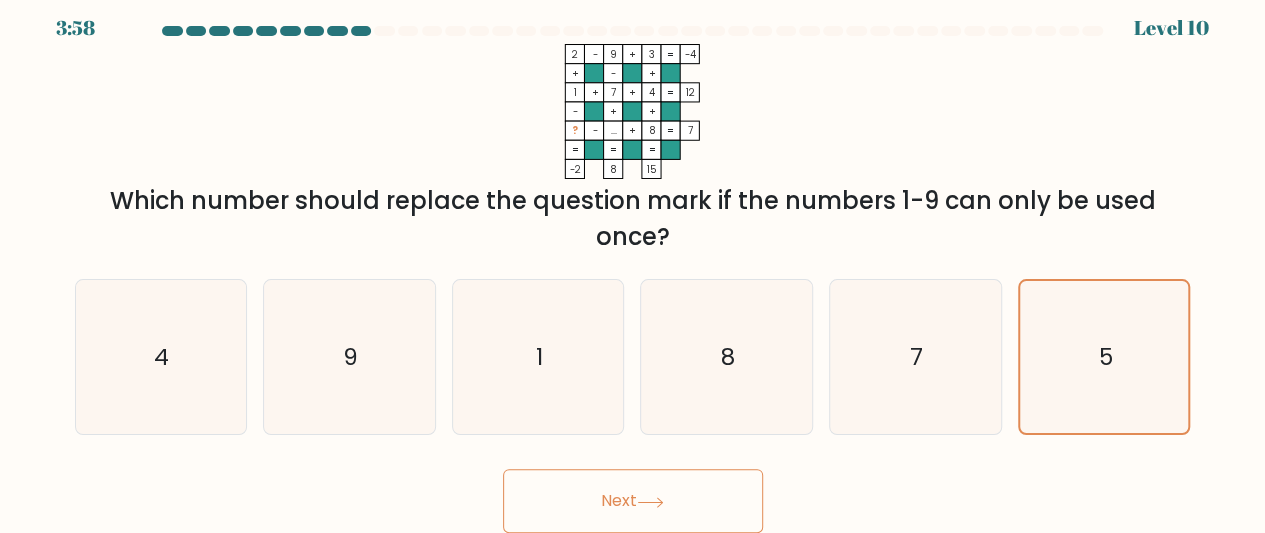 click on "Next" at bounding box center (633, 501) 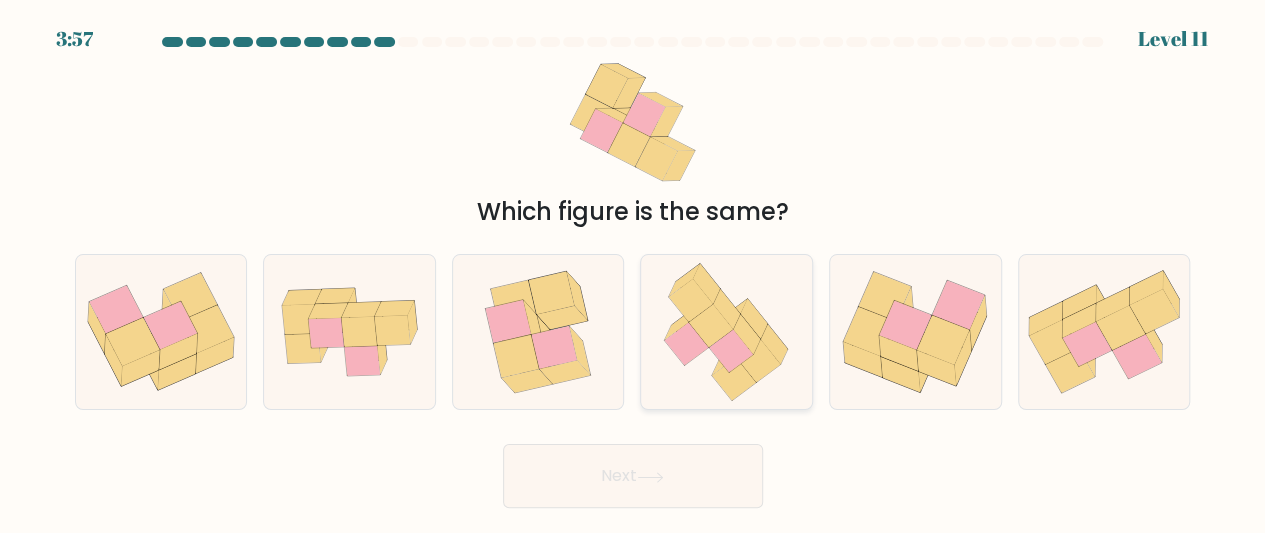 scroll, scrollTop: 0, scrollLeft: 0, axis: both 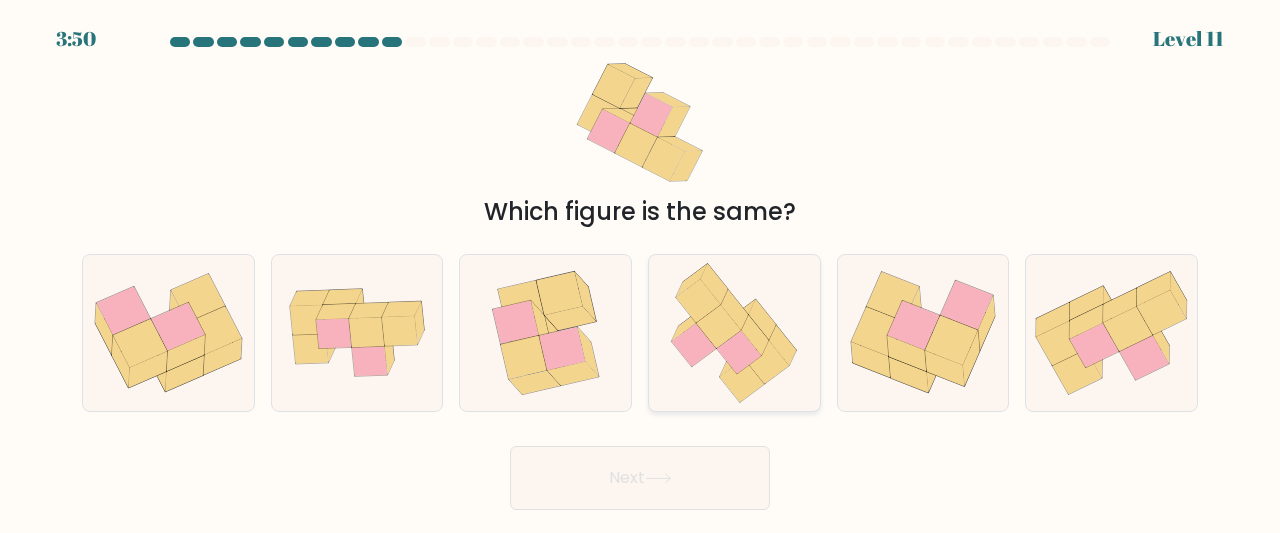 click at bounding box center [734, 309] 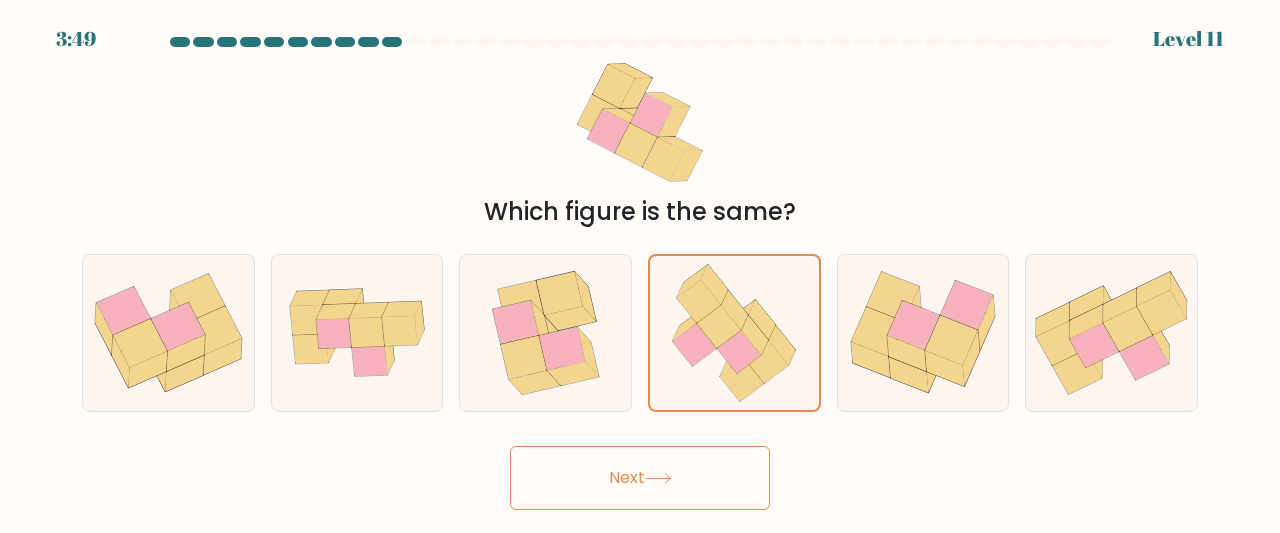 click on "Next" at bounding box center [640, 478] 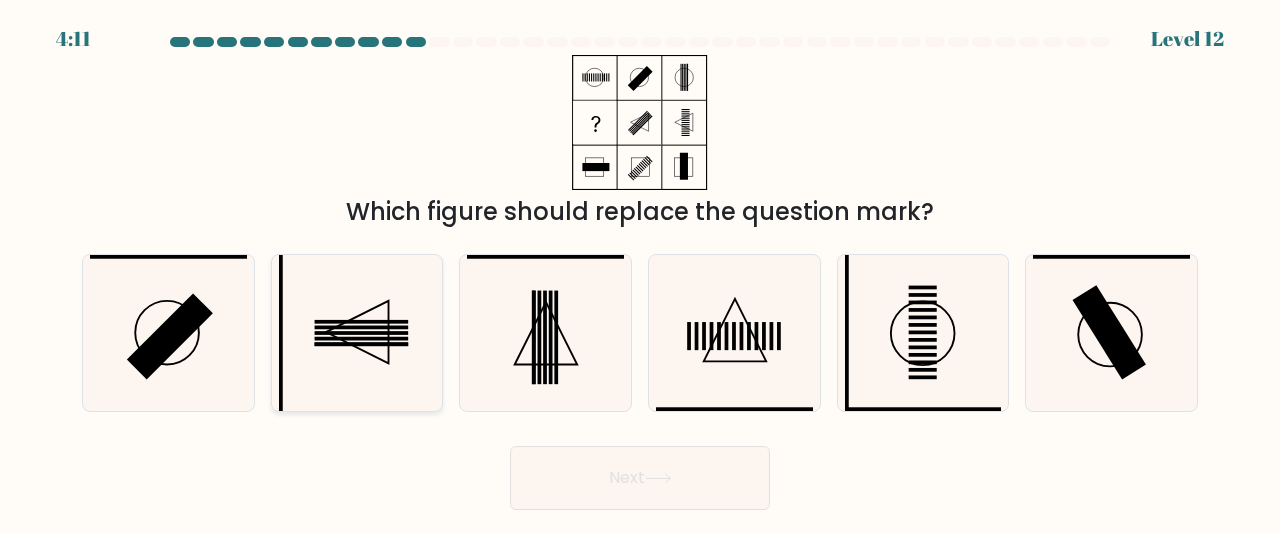 click at bounding box center (361, 339) 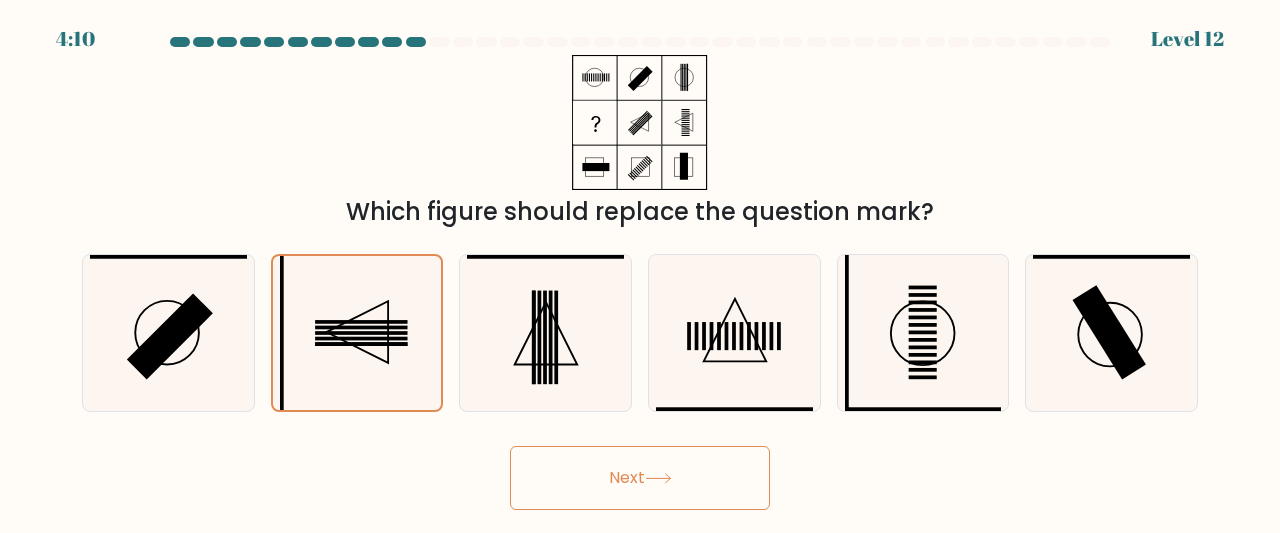 click at bounding box center [658, 478] 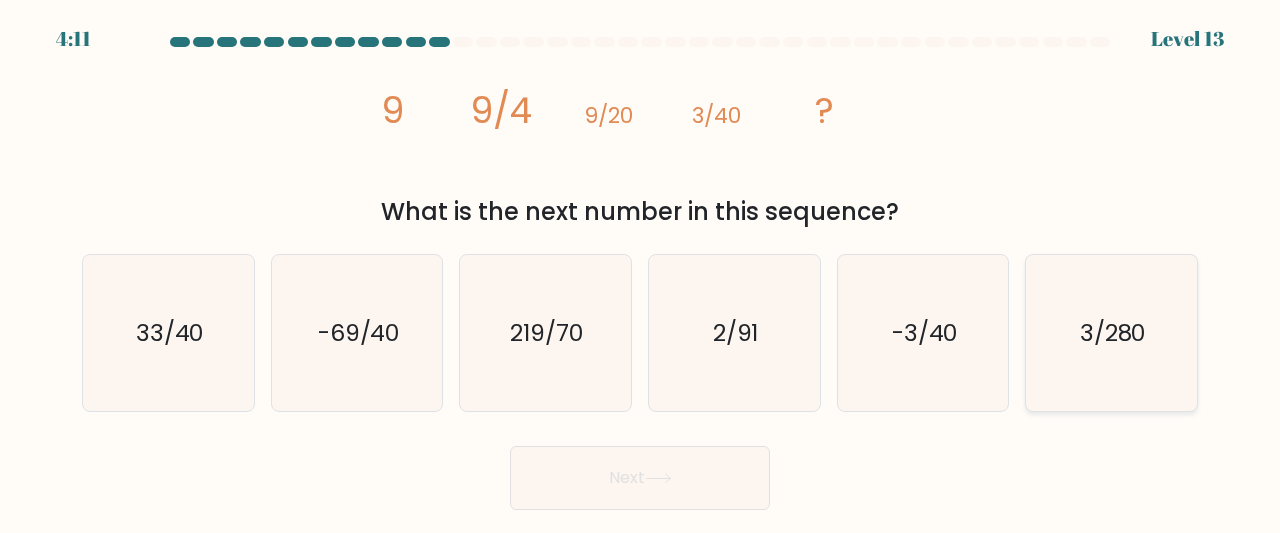 click on "3/280" at bounding box center [1111, 333] 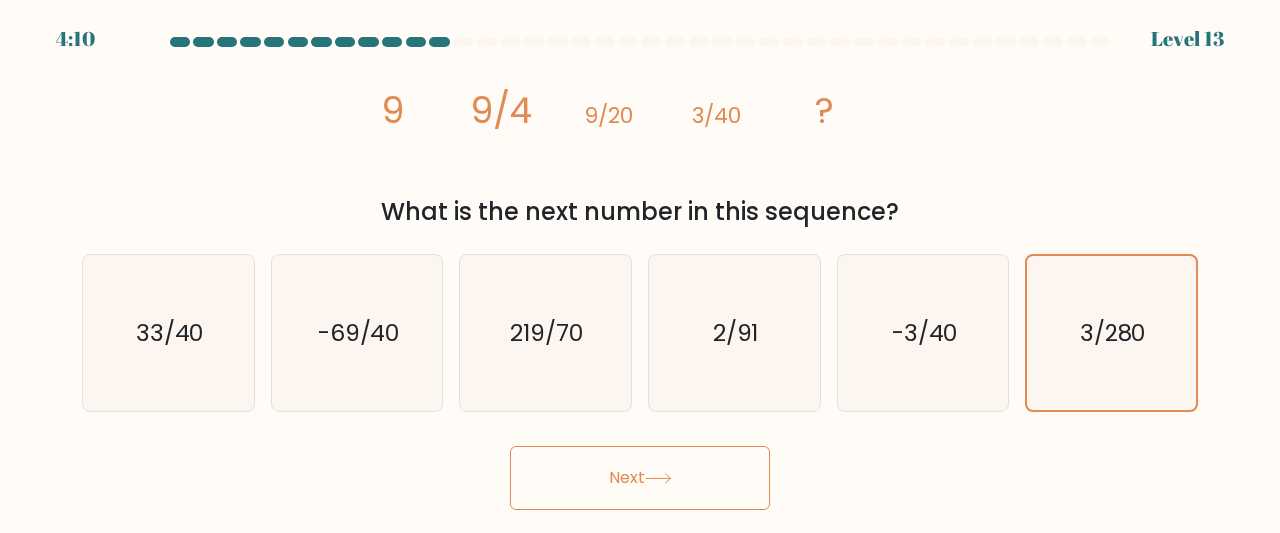 click on "Next" at bounding box center (640, 478) 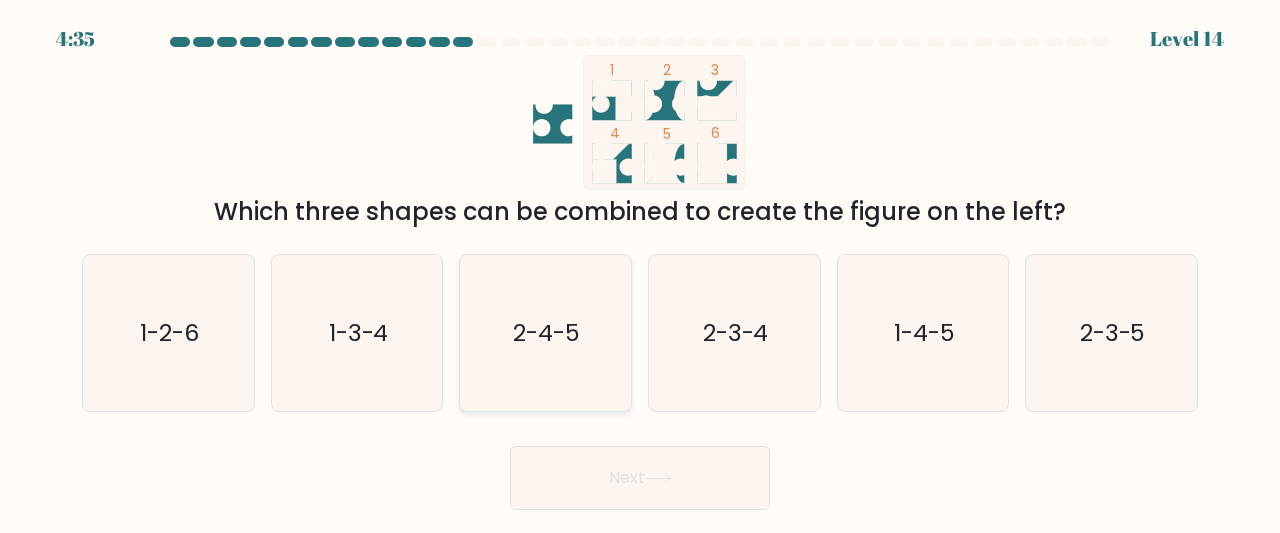 click on "2-4-5" at bounding box center (547, 332) 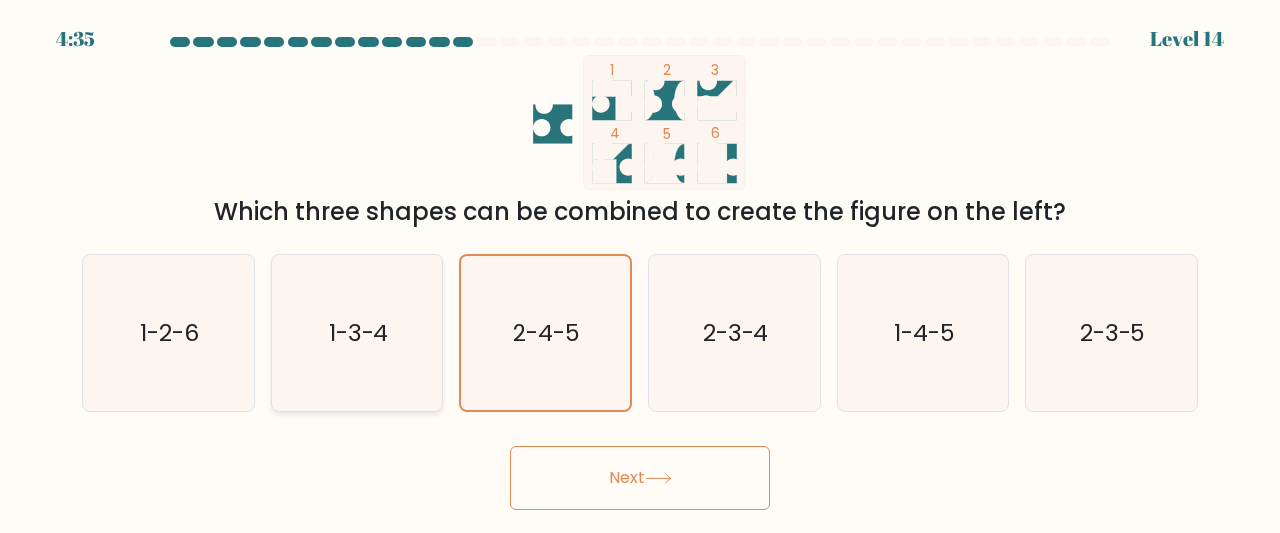 click on "1-3-4" at bounding box center (359, 332) 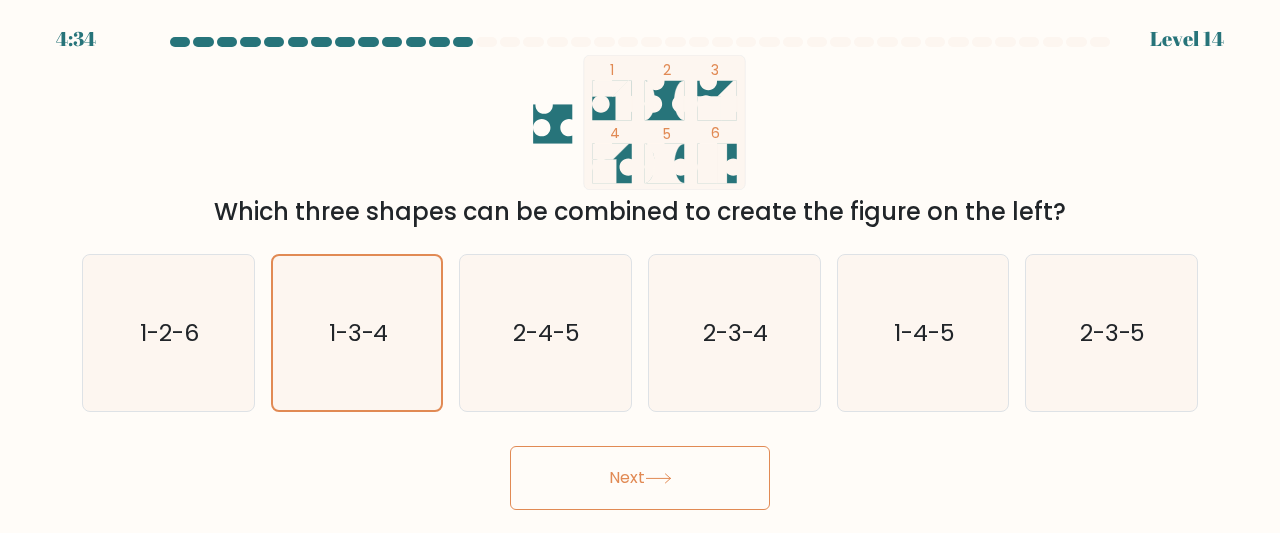 click on "Next" at bounding box center [640, 478] 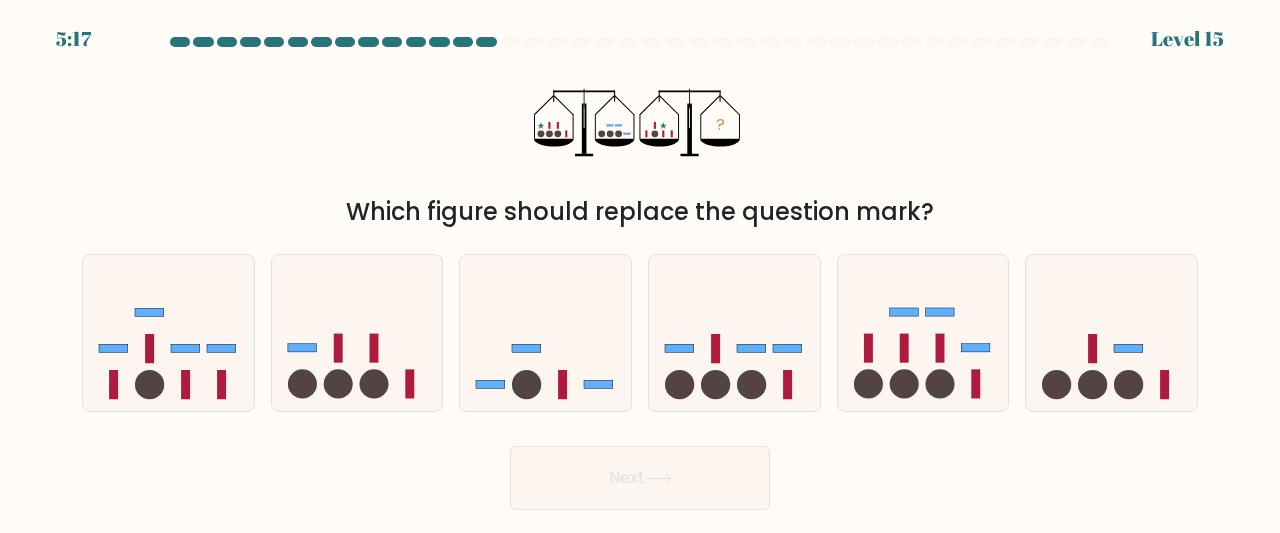 click at bounding box center [1053, 42] 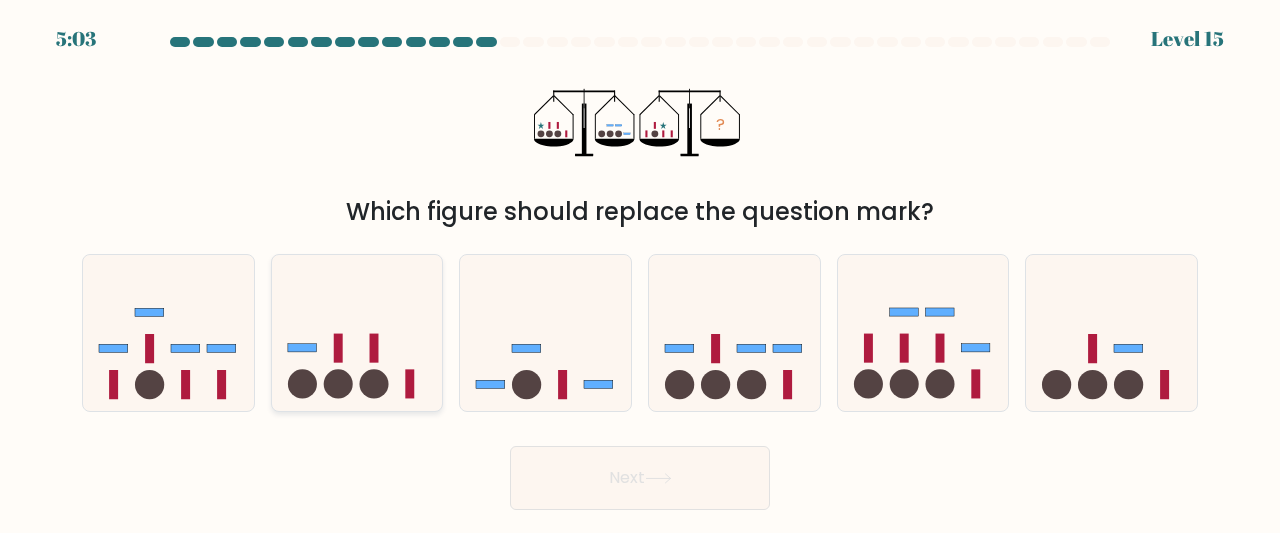 click at bounding box center [338, 384] 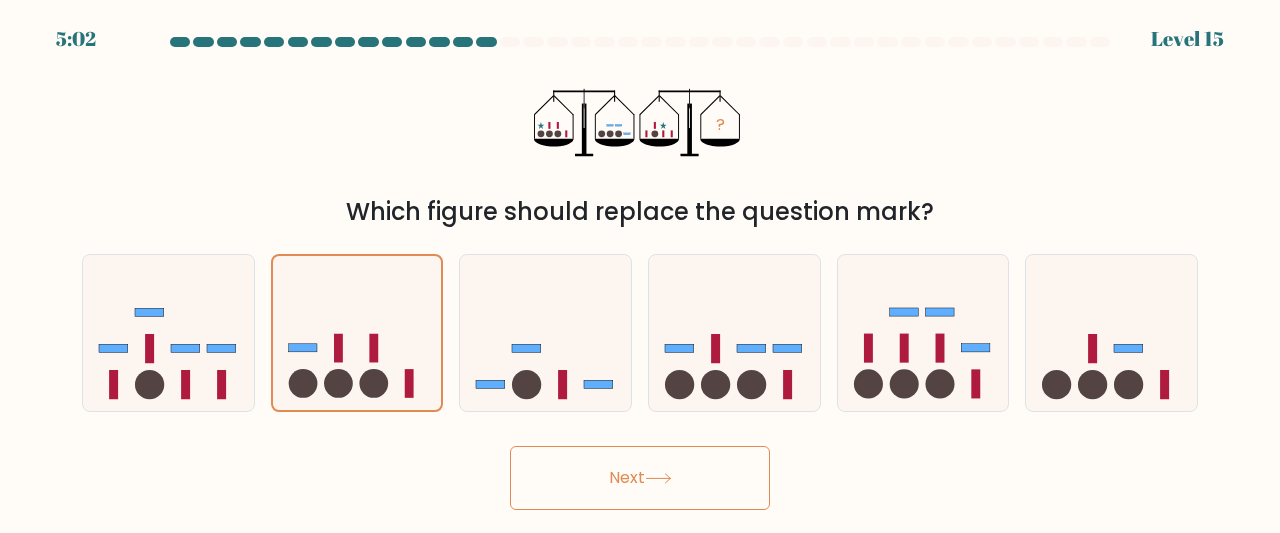 click on "Next" at bounding box center (640, 478) 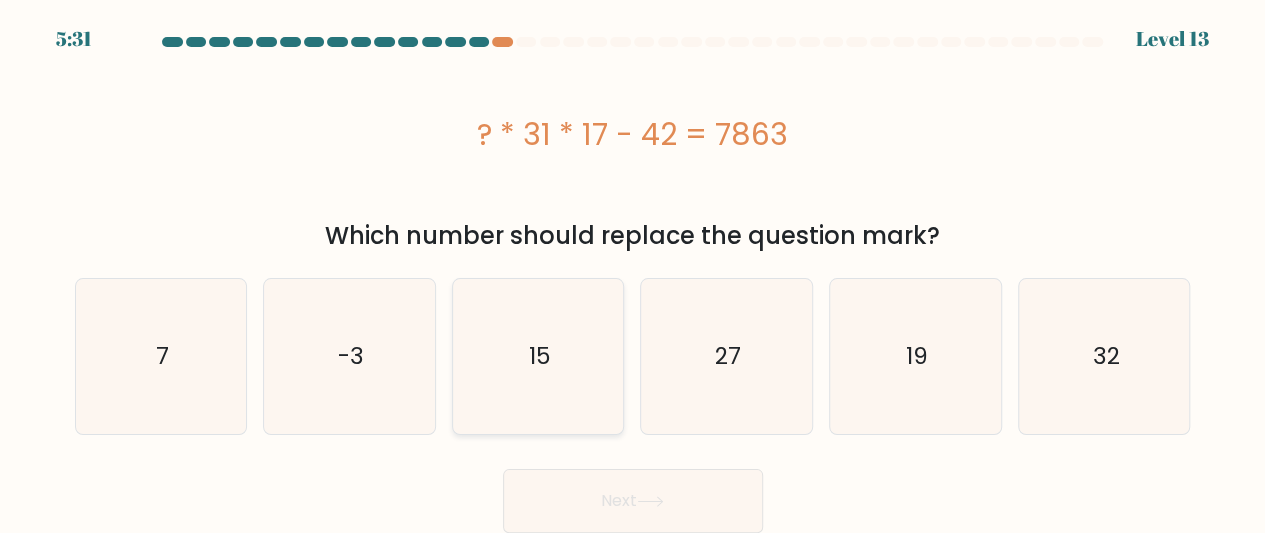 click on "15" at bounding box center [538, 356] 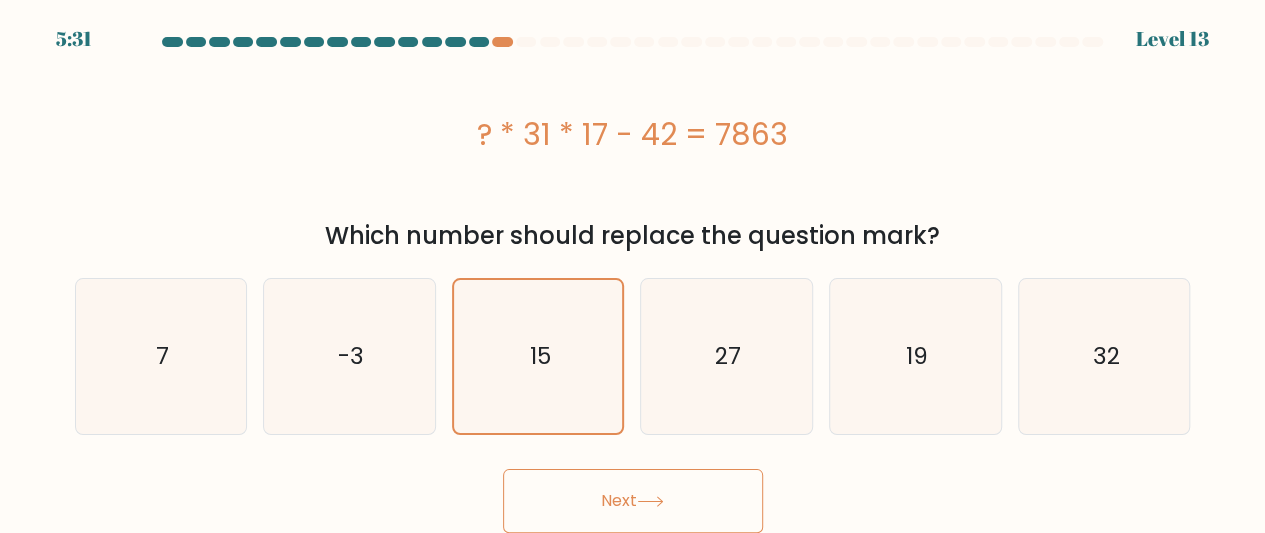 click on "Next" at bounding box center [633, 501] 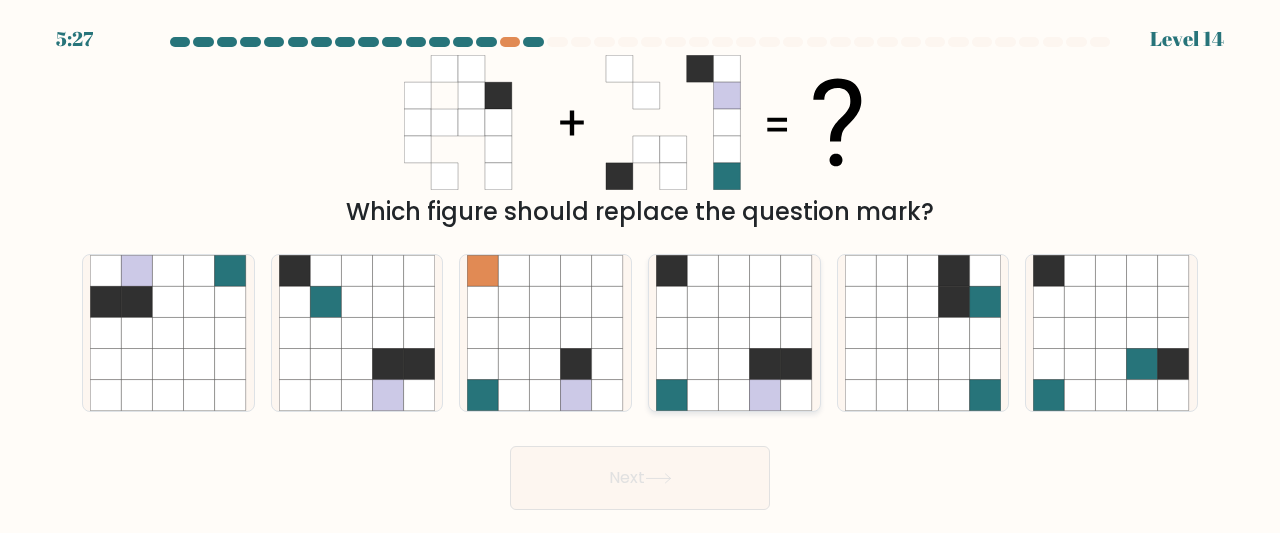 click at bounding box center [734, 364] 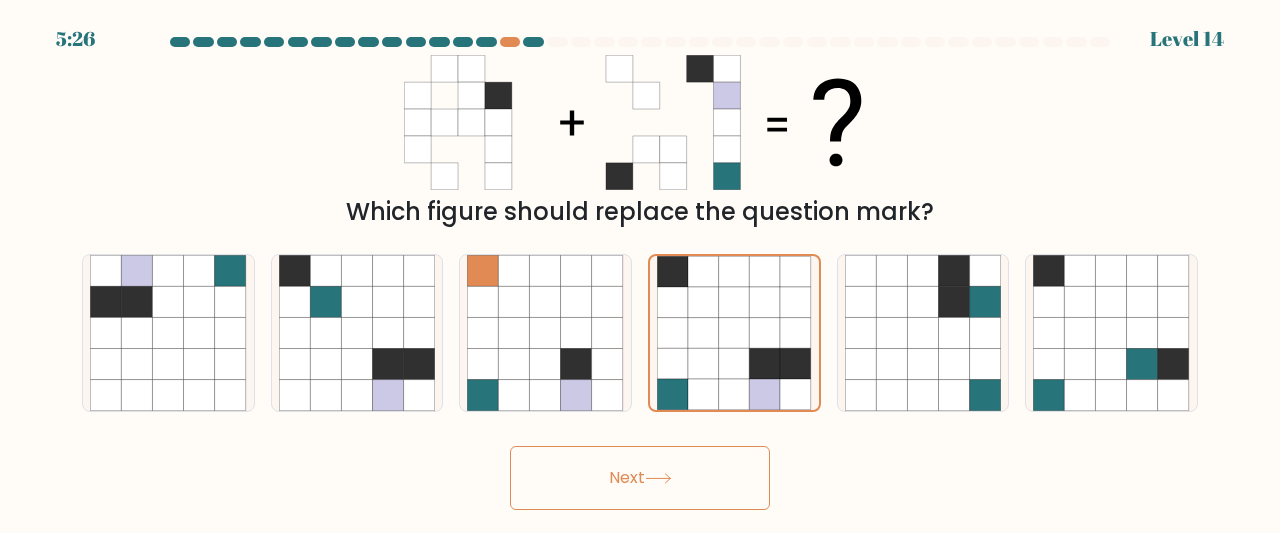click on "Next" at bounding box center (640, 478) 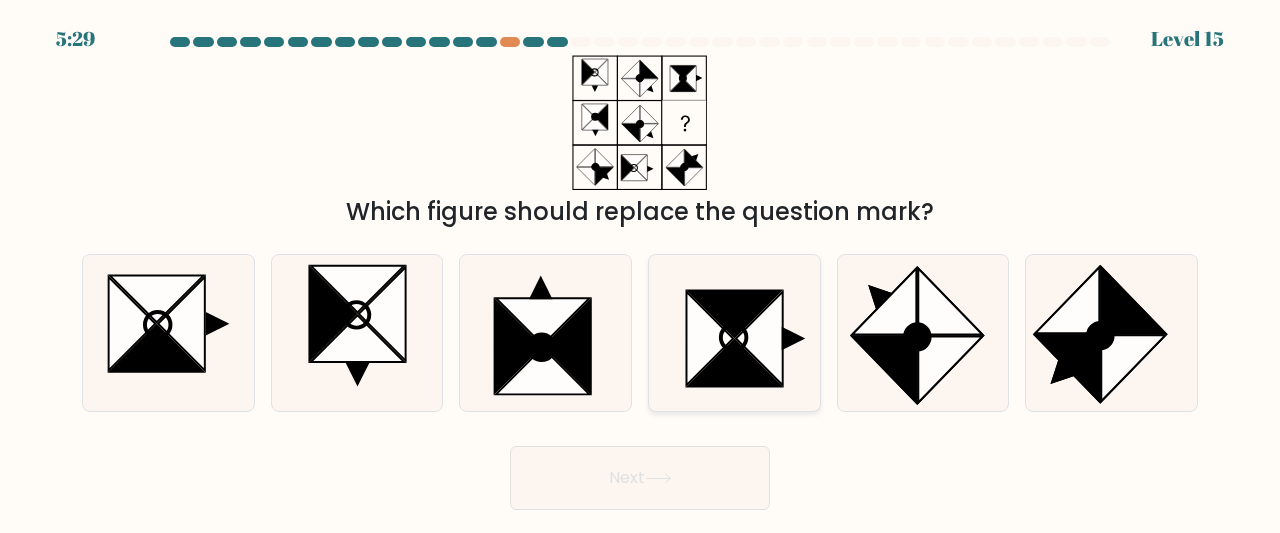 click at bounding box center (710, 338) 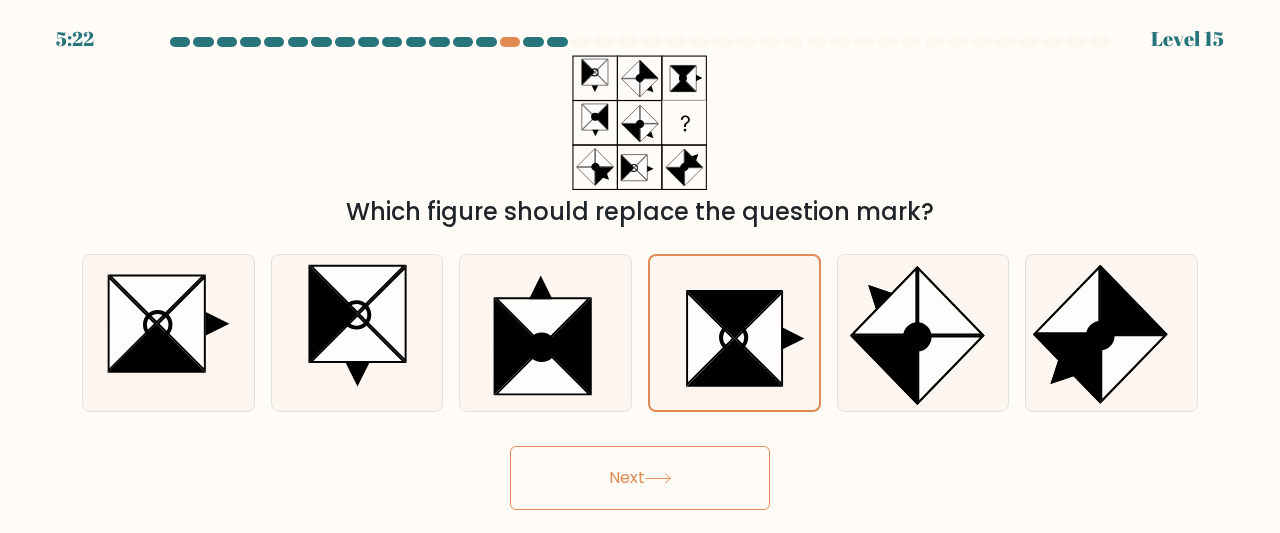 click on "Next" at bounding box center [640, 478] 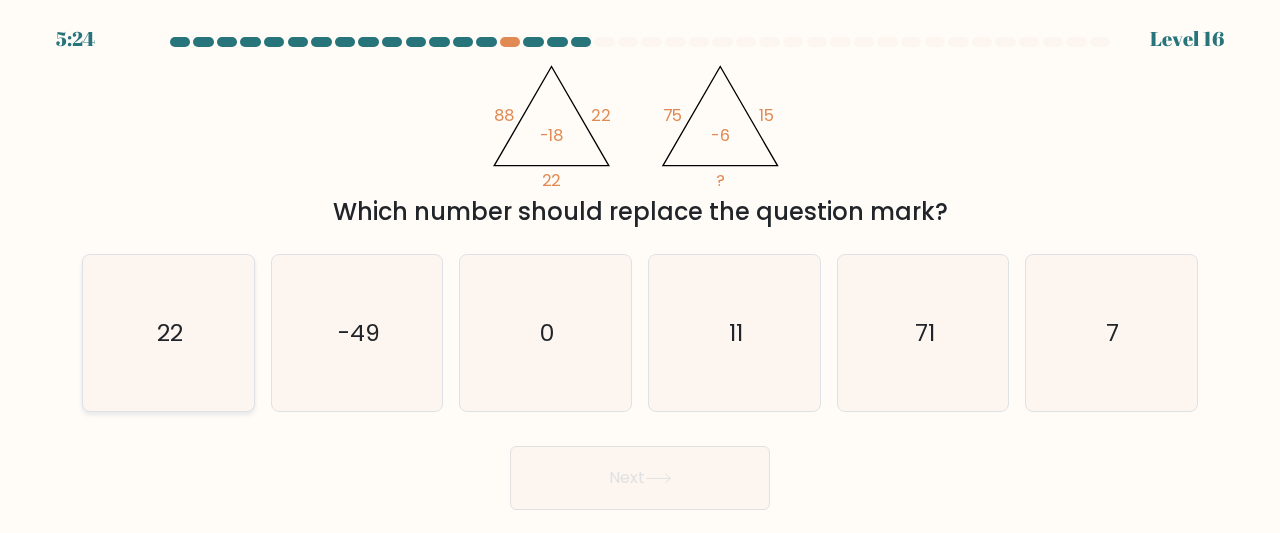 click on "22" at bounding box center (168, 333) 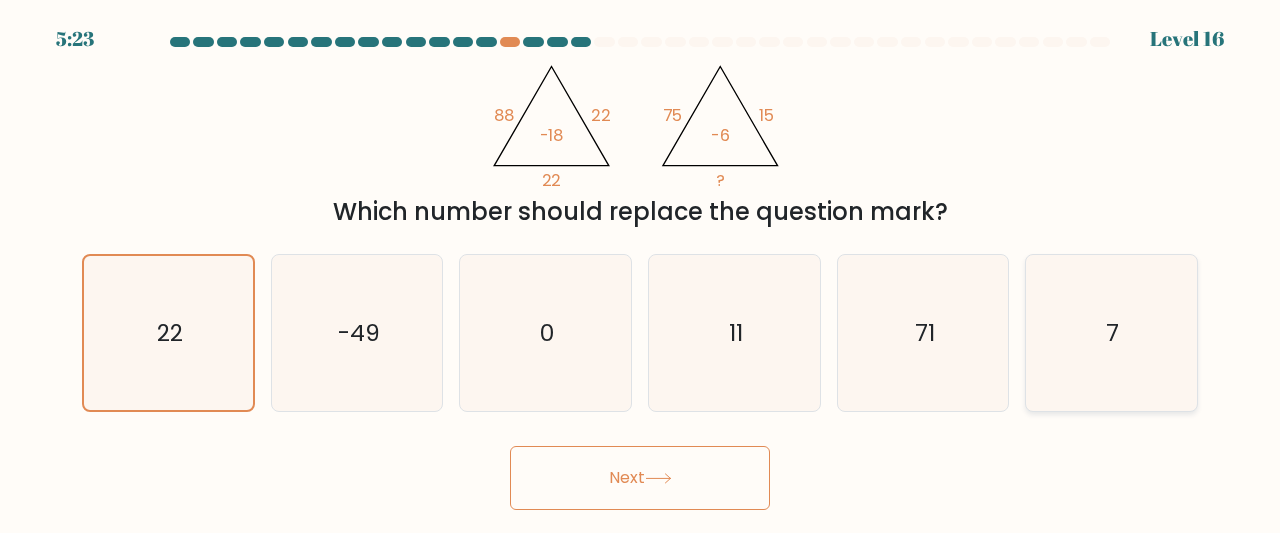 click on "7" at bounding box center [1111, 333] 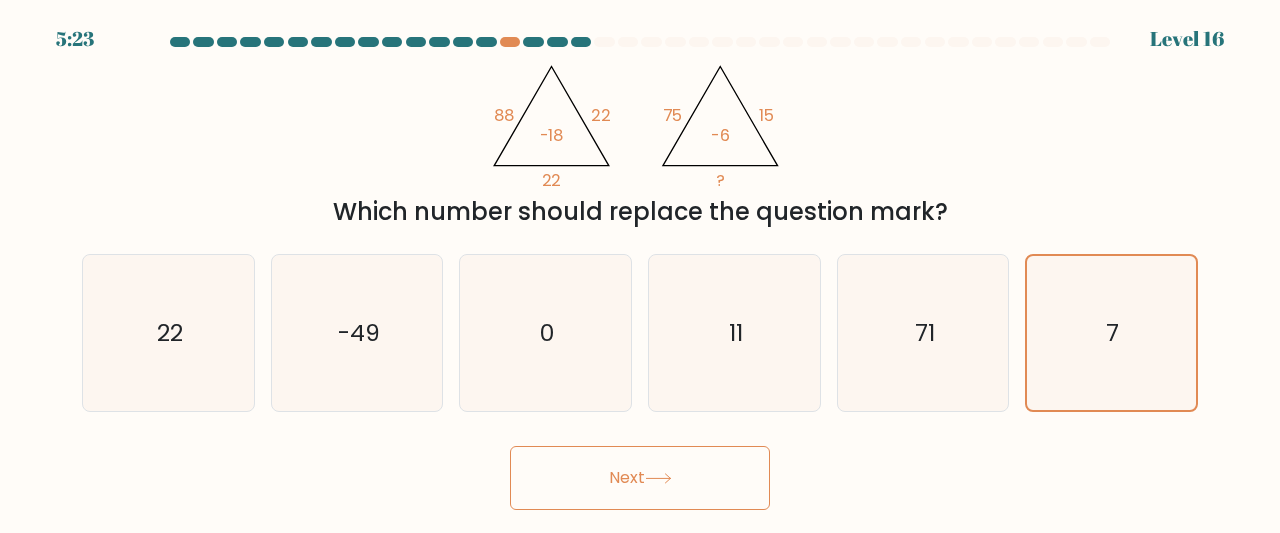click on "Next" at bounding box center (640, 478) 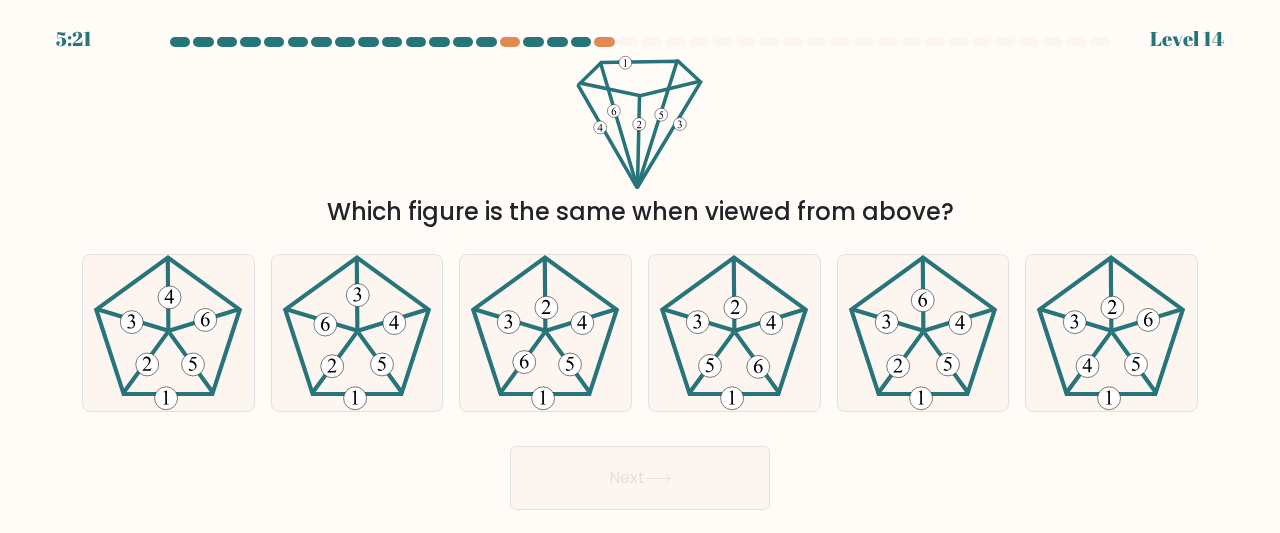 click on "Next" at bounding box center [640, 478] 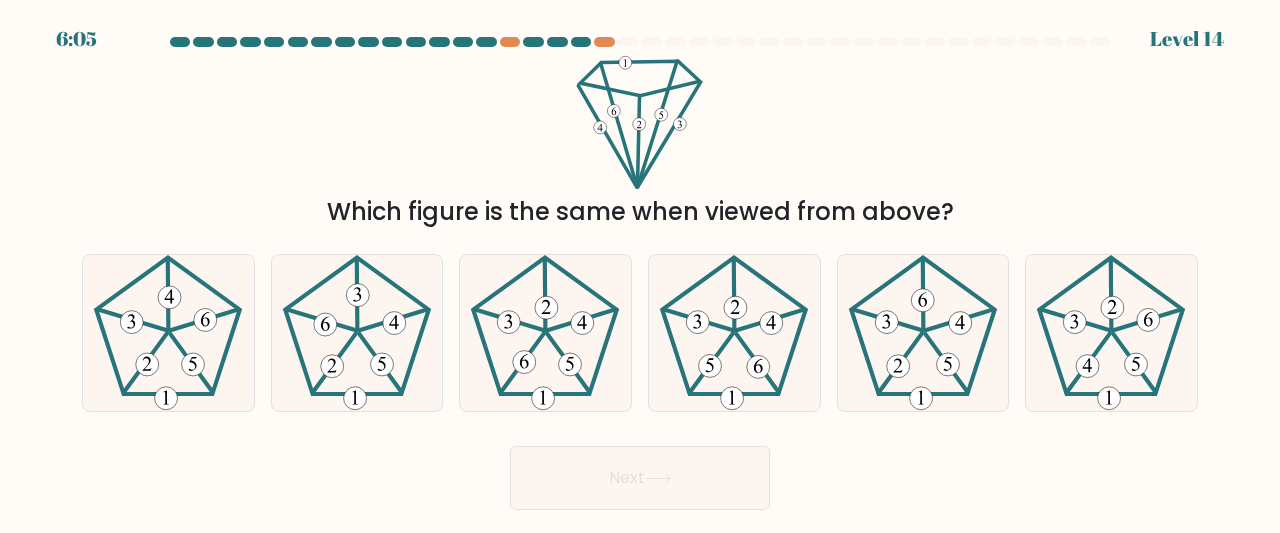 click on "Next" at bounding box center [640, 473] 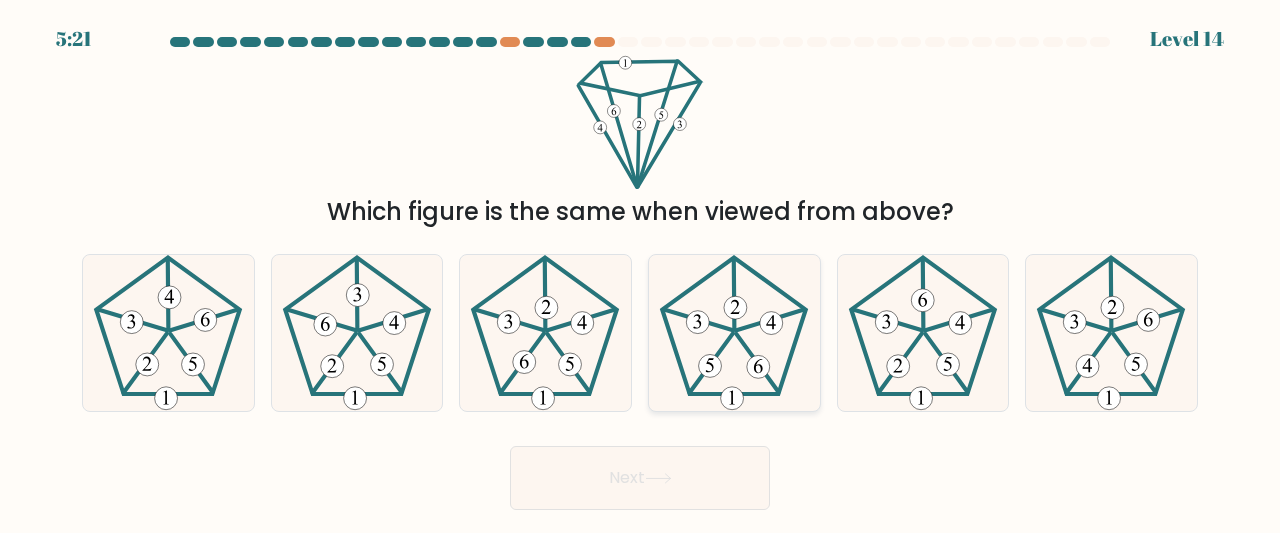 click at bounding box center [758, 363] 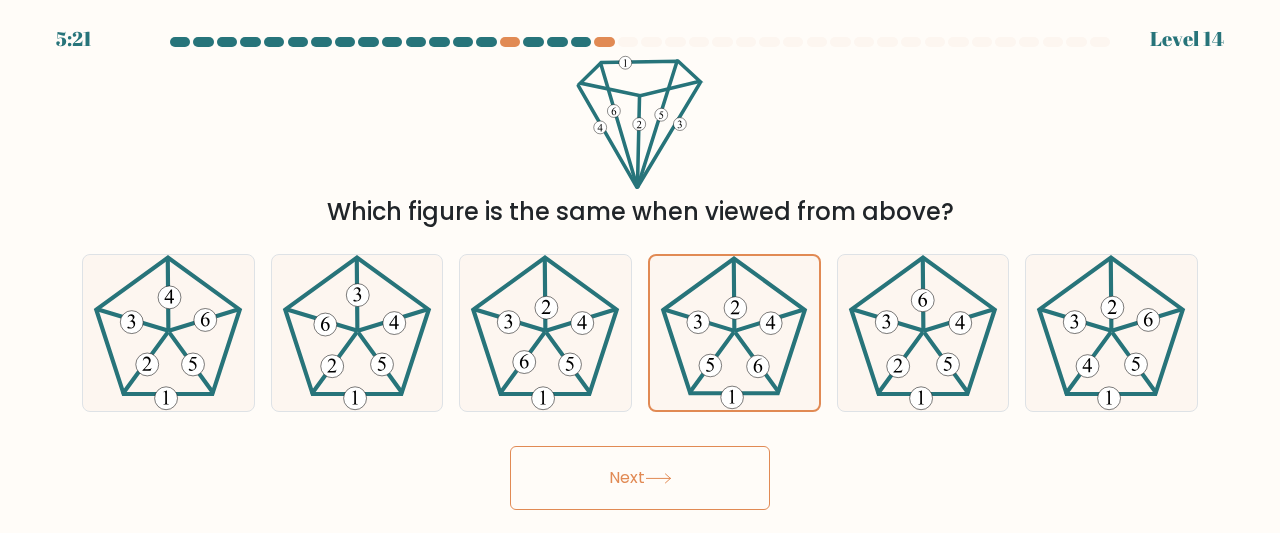 click on "Next" at bounding box center (640, 478) 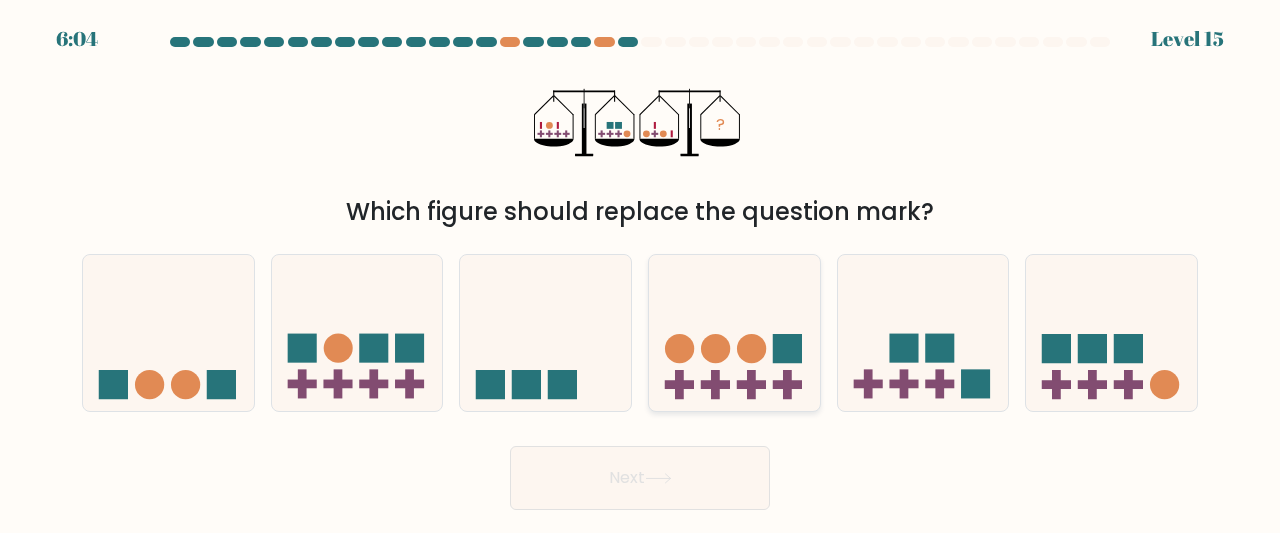 click at bounding box center [734, 332] 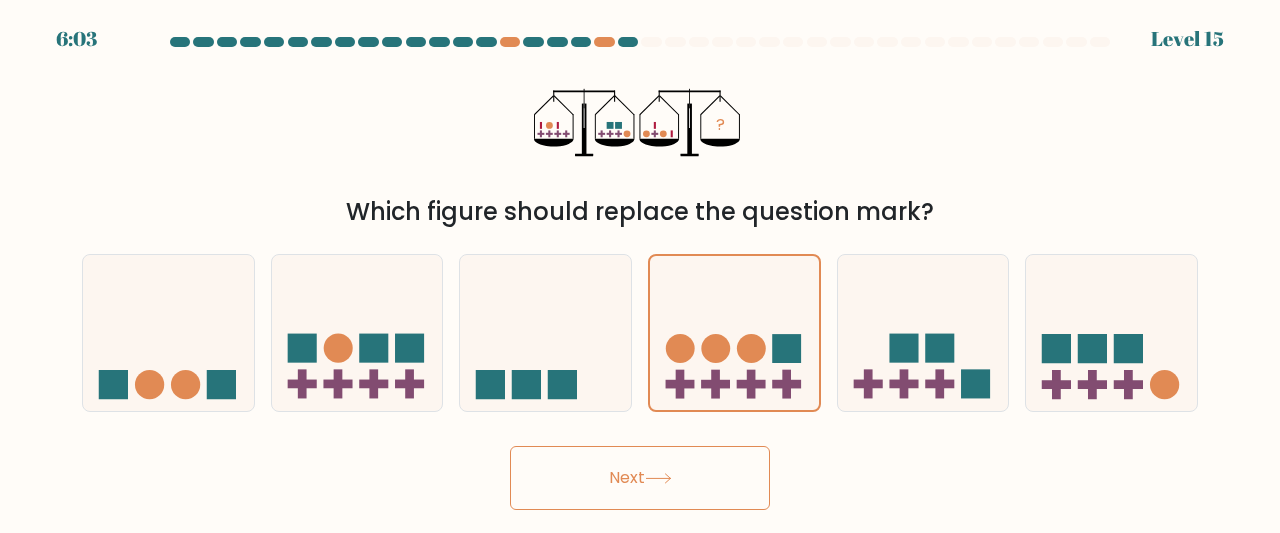 click on "Next" at bounding box center [640, 478] 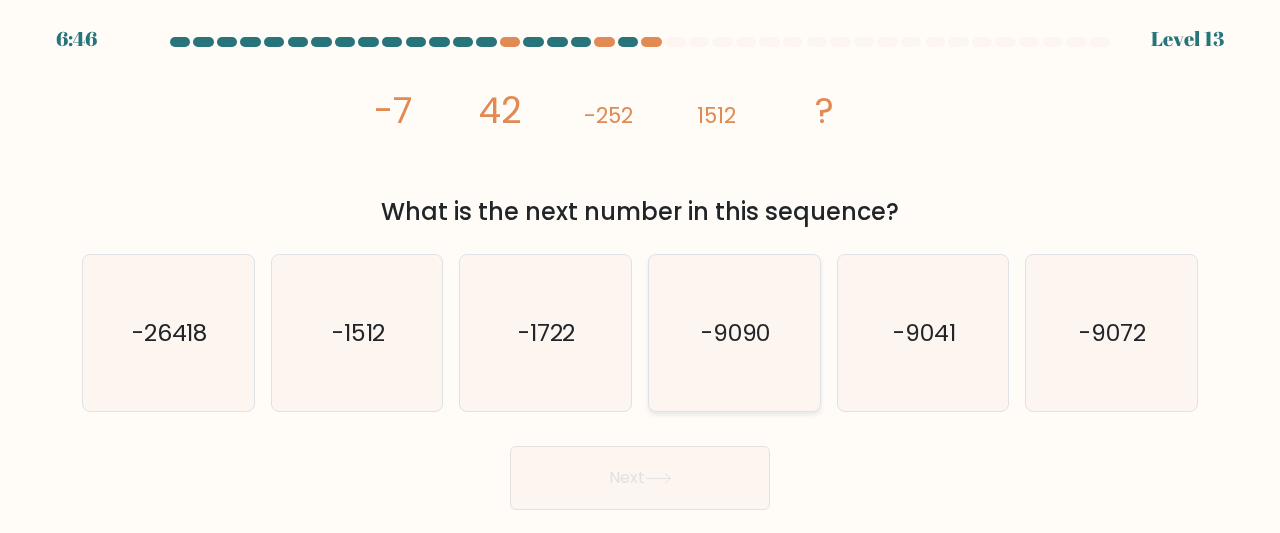 click on "-9090" at bounding box center (736, 332) 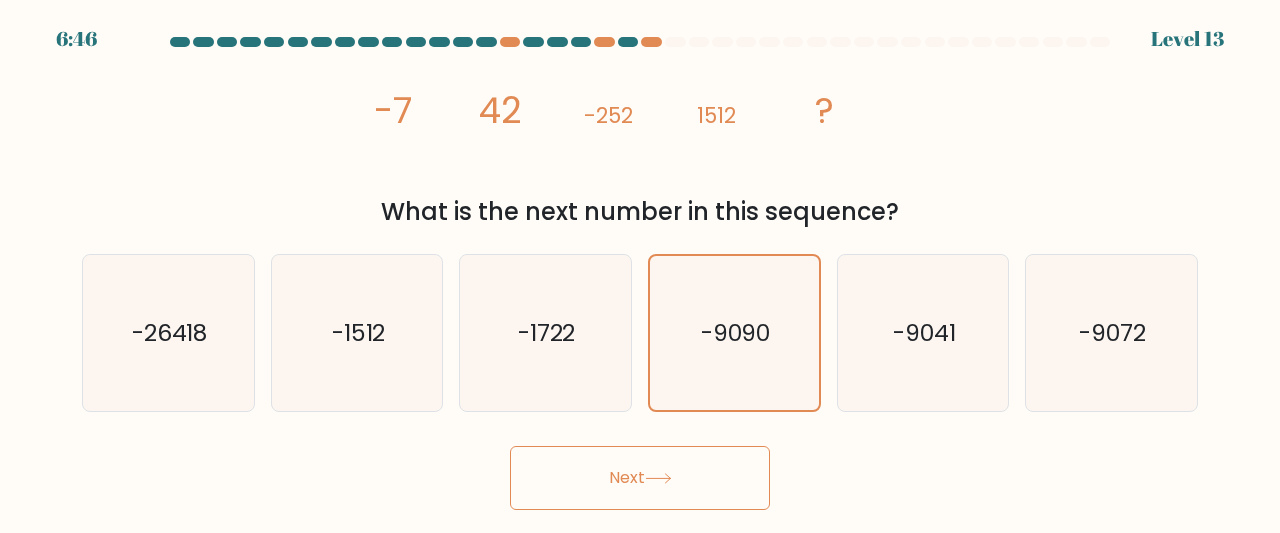 drag, startPoint x: 687, startPoint y: 461, endPoint x: 684, endPoint y: 451, distance: 10.440307 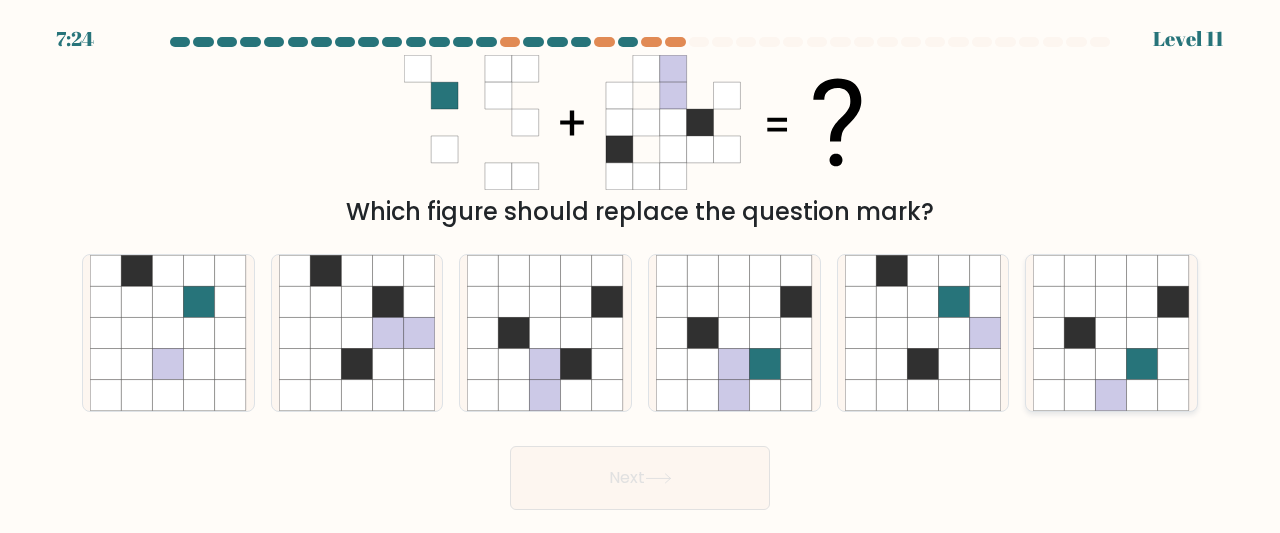 click at bounding box center (1111, 395) 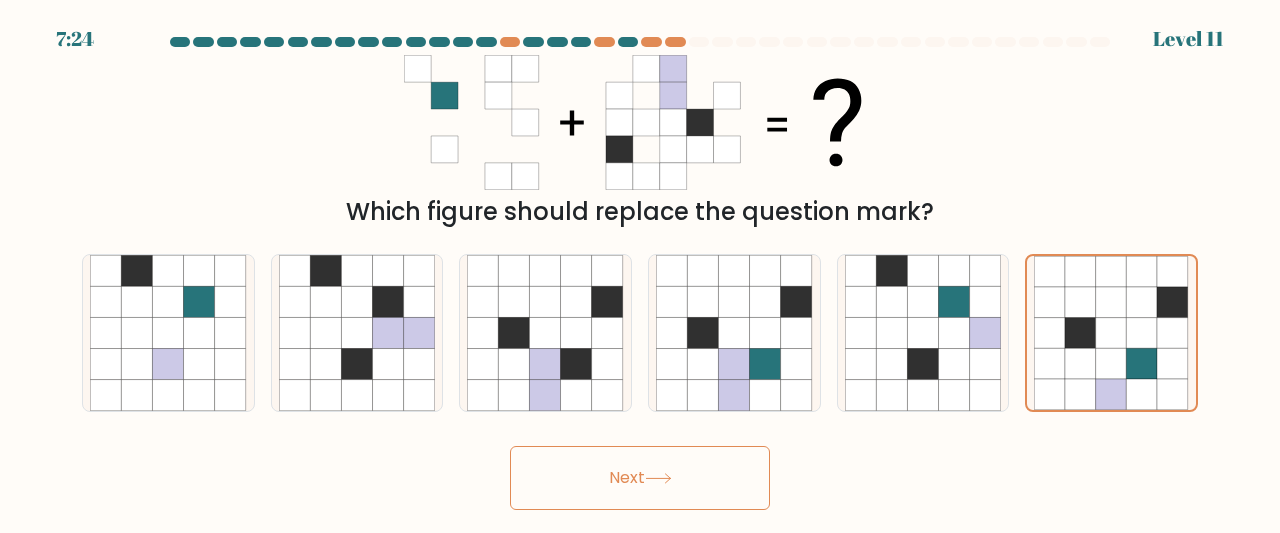 click on "Next" at bounding box center (640, 478) 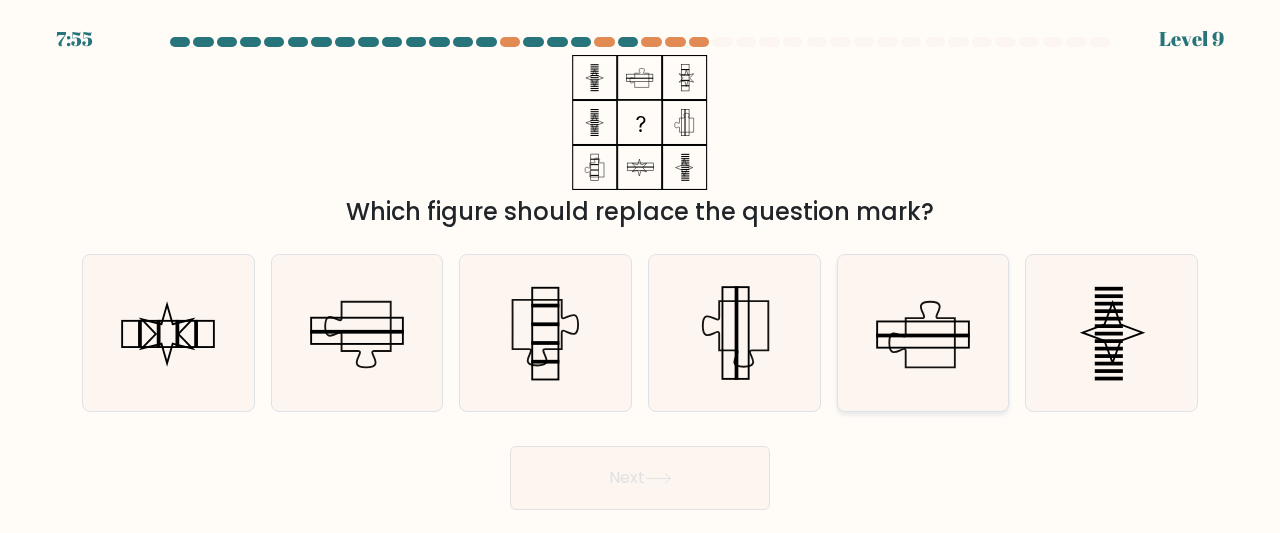click at bounding box center (923, 333) 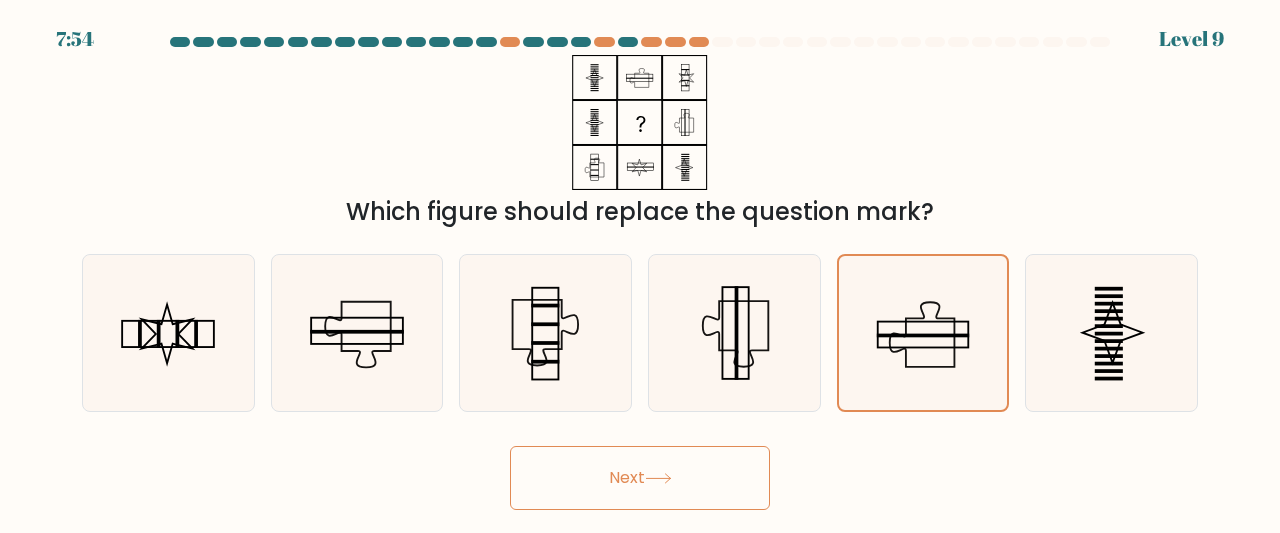 click on "Next" at bounding box center [640, 478] 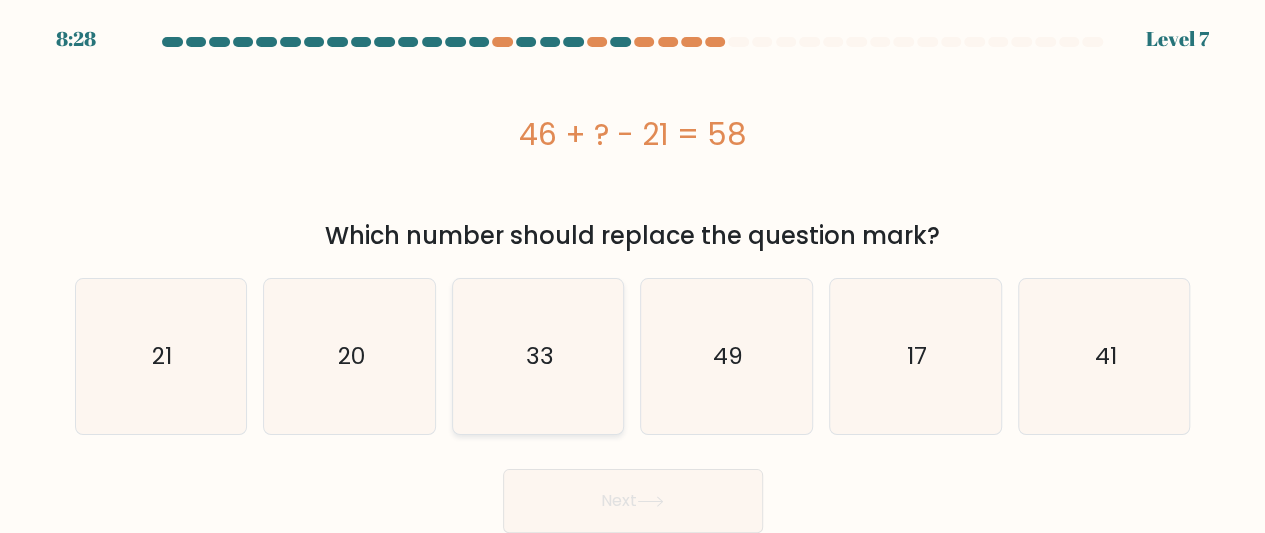 click on "33" at bounding box center [538, 356] 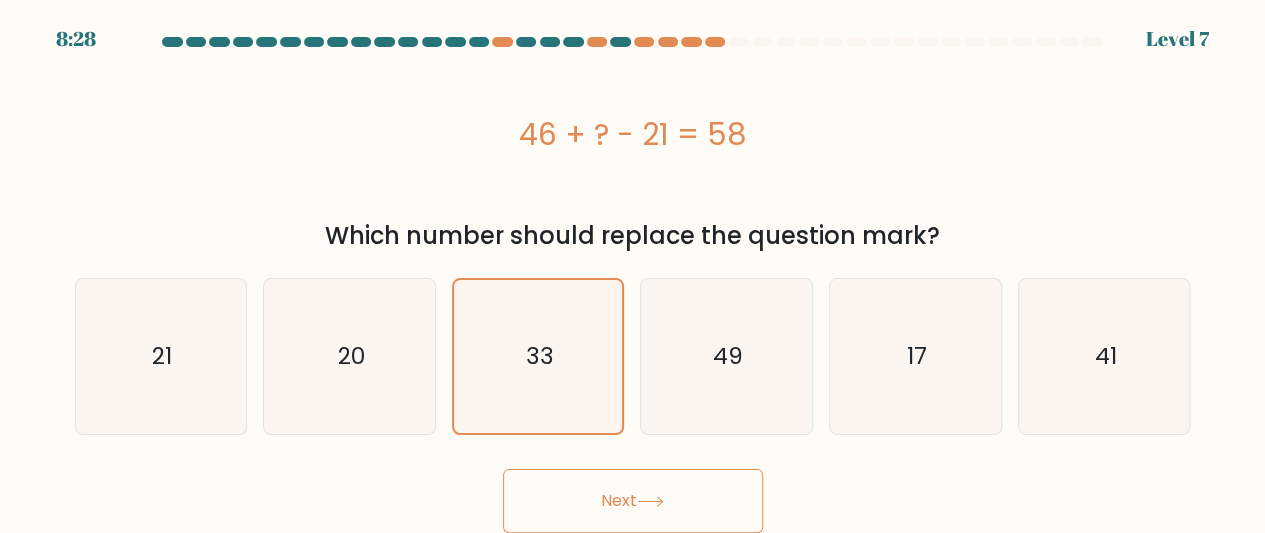 click at bounding box center (650, 501) 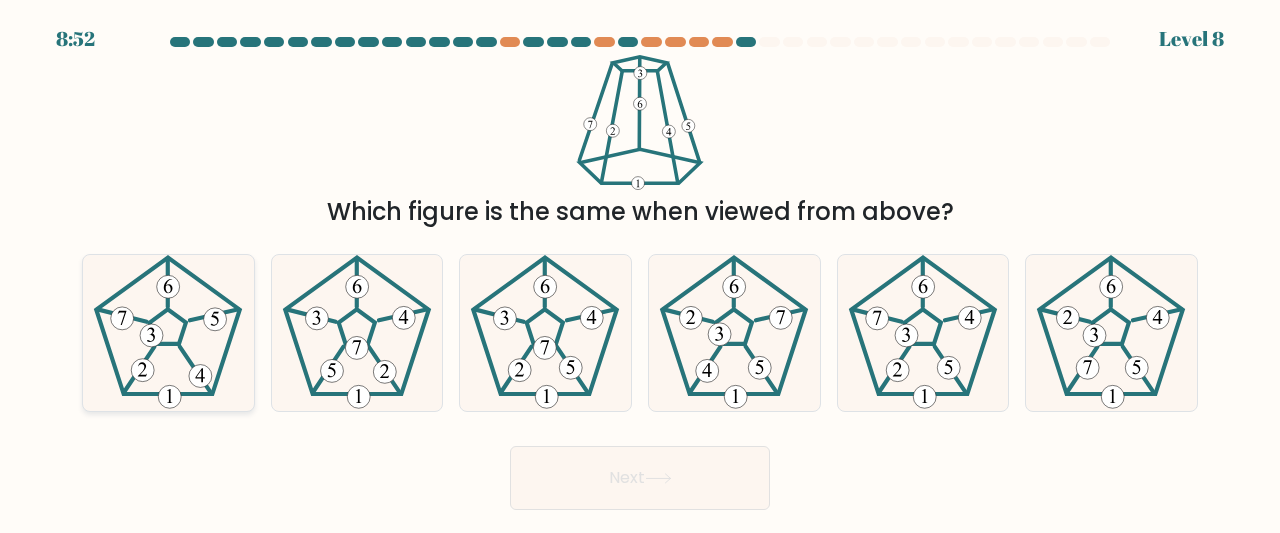 click at bounding box center [168, 333] 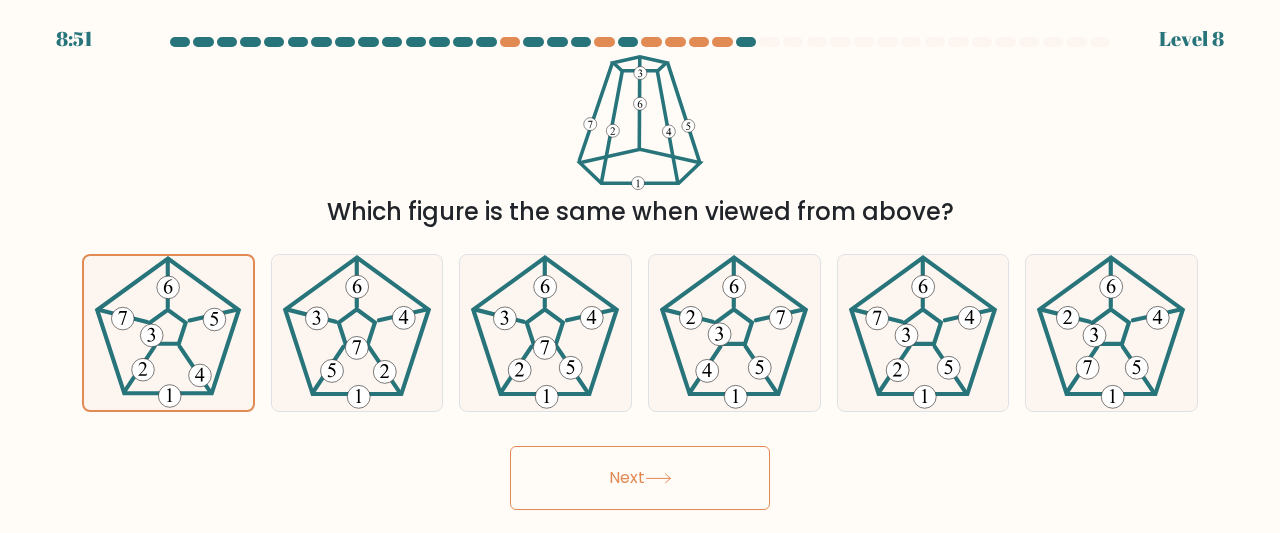 click on "Next" at bounding box center (640, 478) 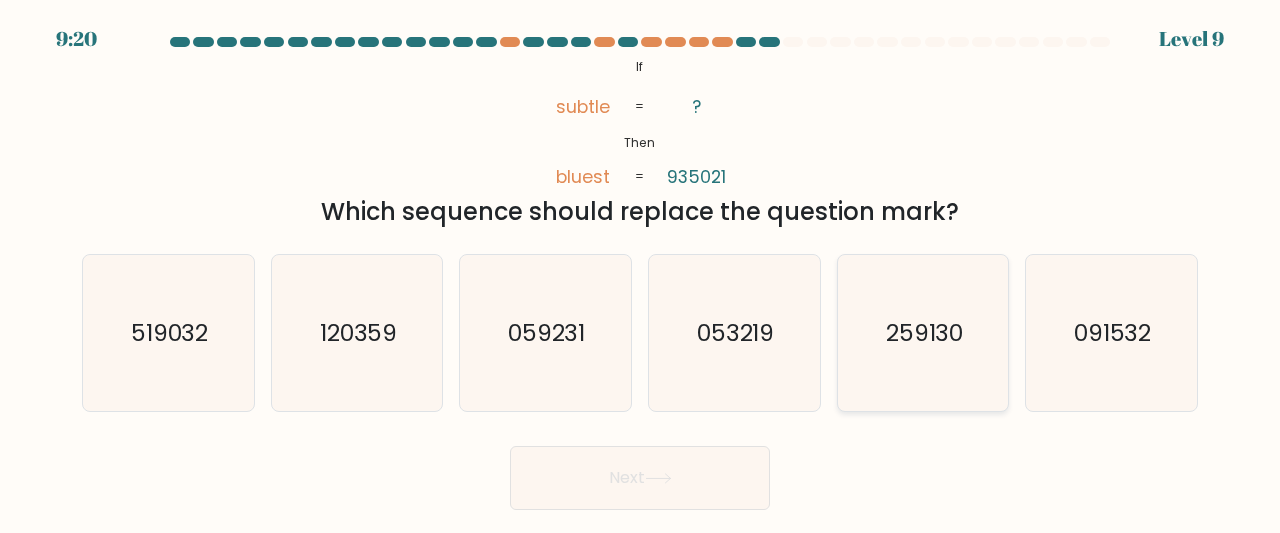 click on "259130" at bounding box center (925, 332) 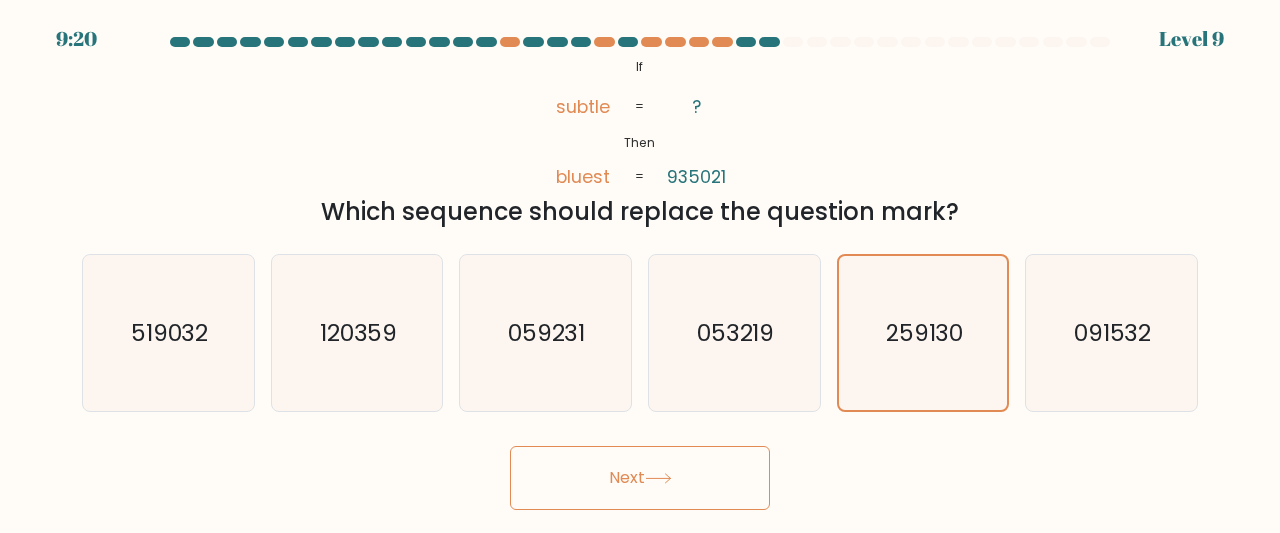 click on "Next" at bounding box center [640, 478] 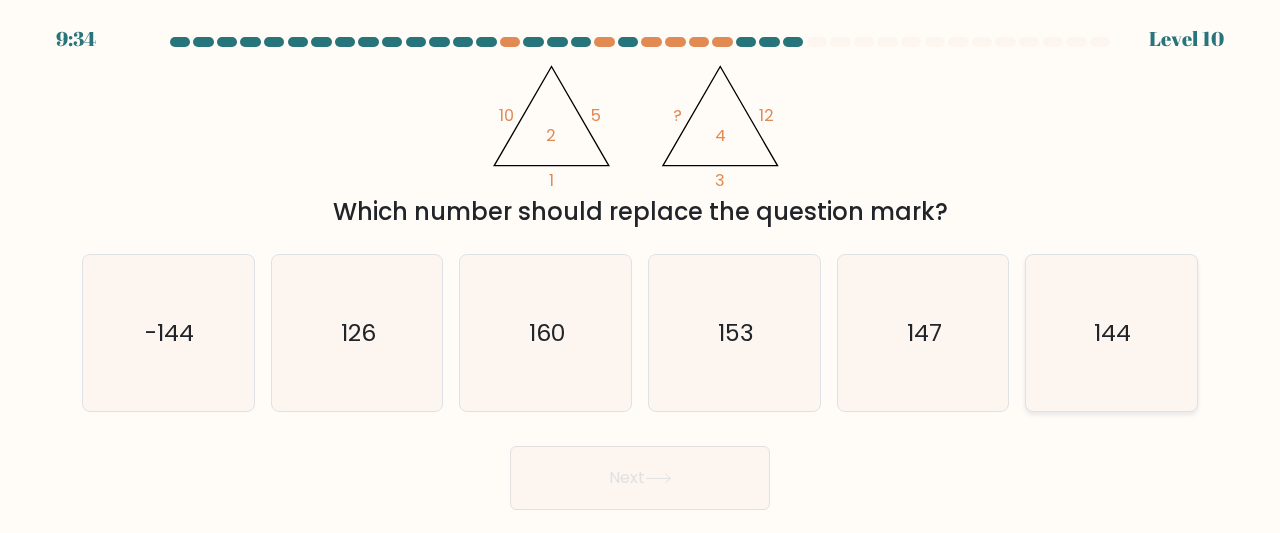 click on "144" at bounding box center (1111, 333) 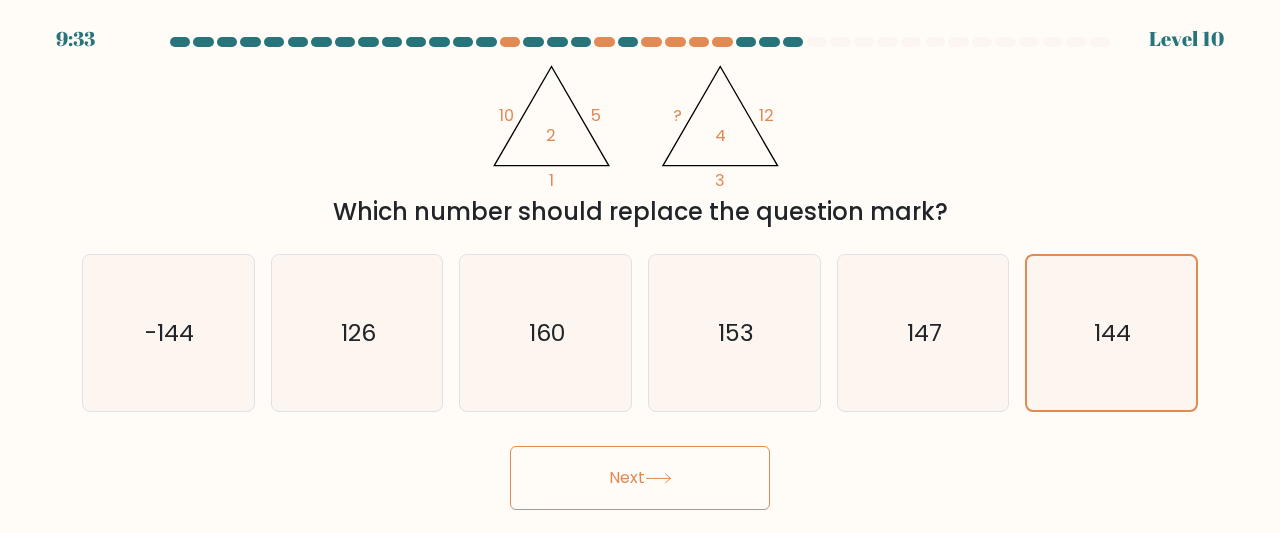 click on "Next" at bounding box center [640, 478] 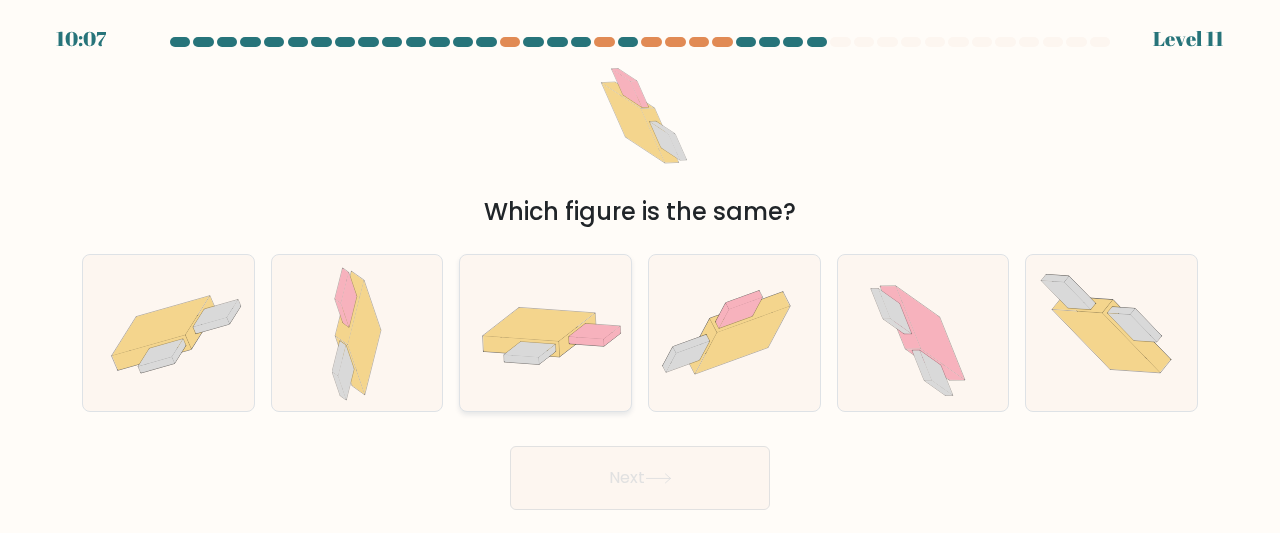 click at bounding box center [545, 332] 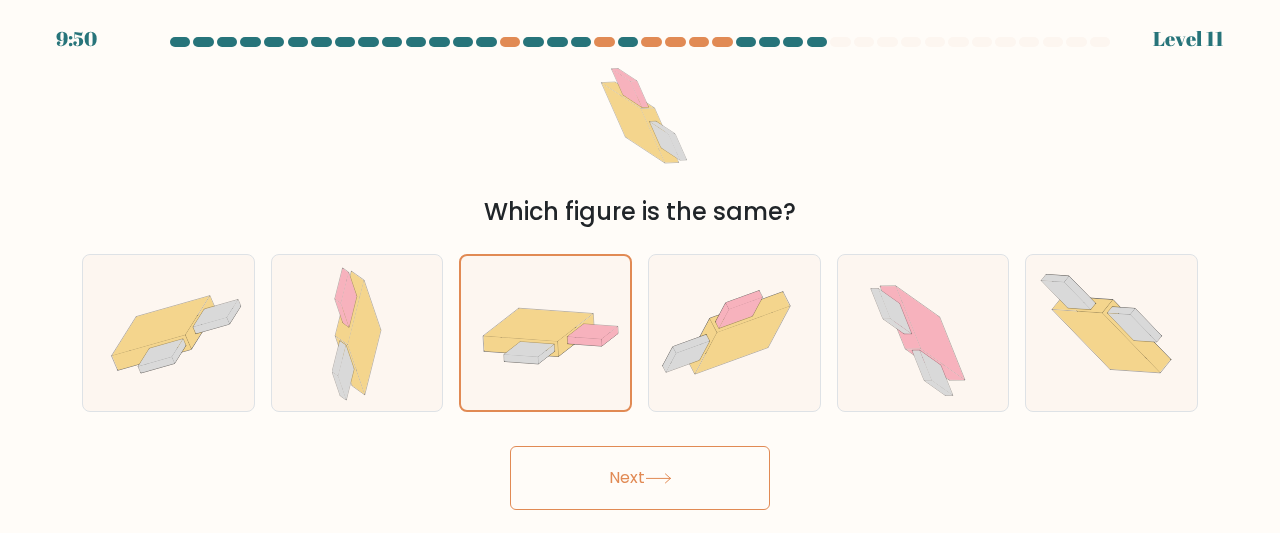 click on "Next" at bounding box center [640, 478] 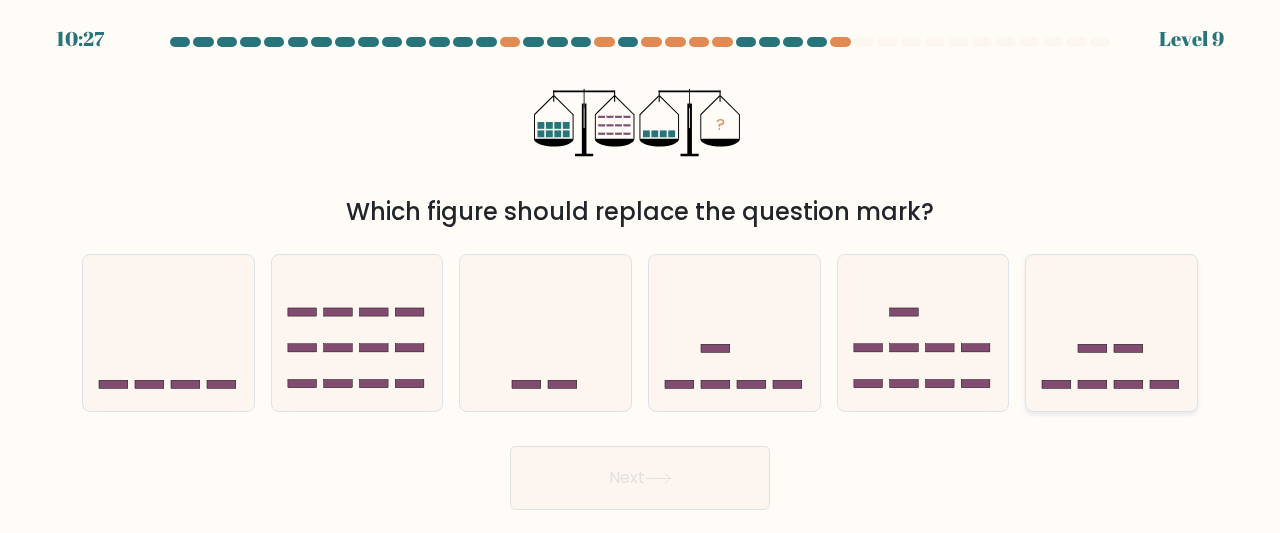 click at bounding box center (1111, 332) 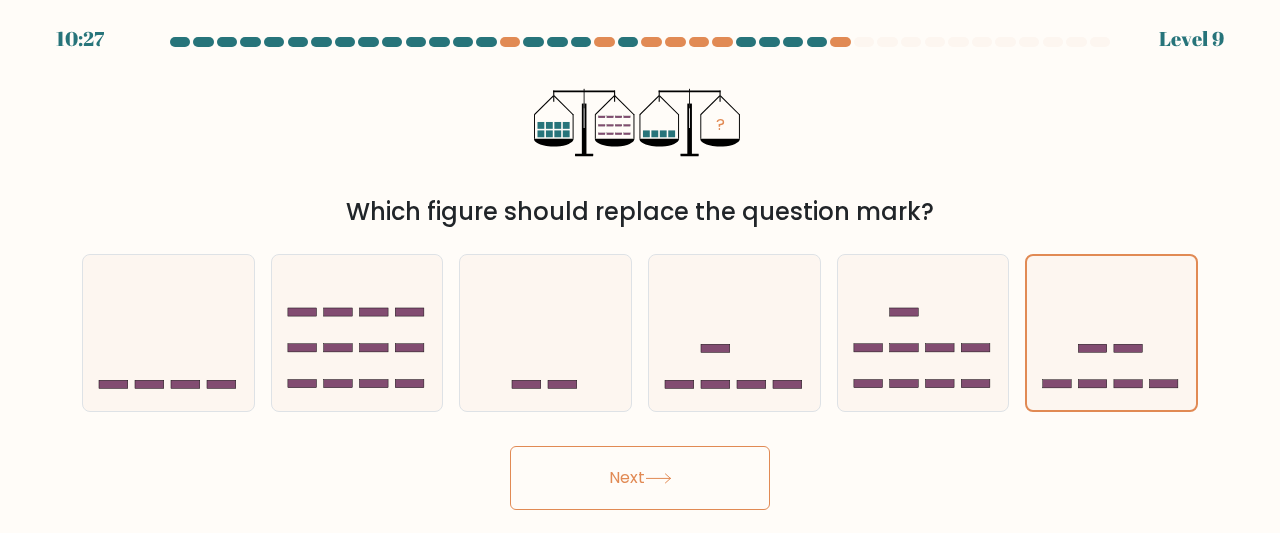 click on "Next" at bounding box center [640, 478] 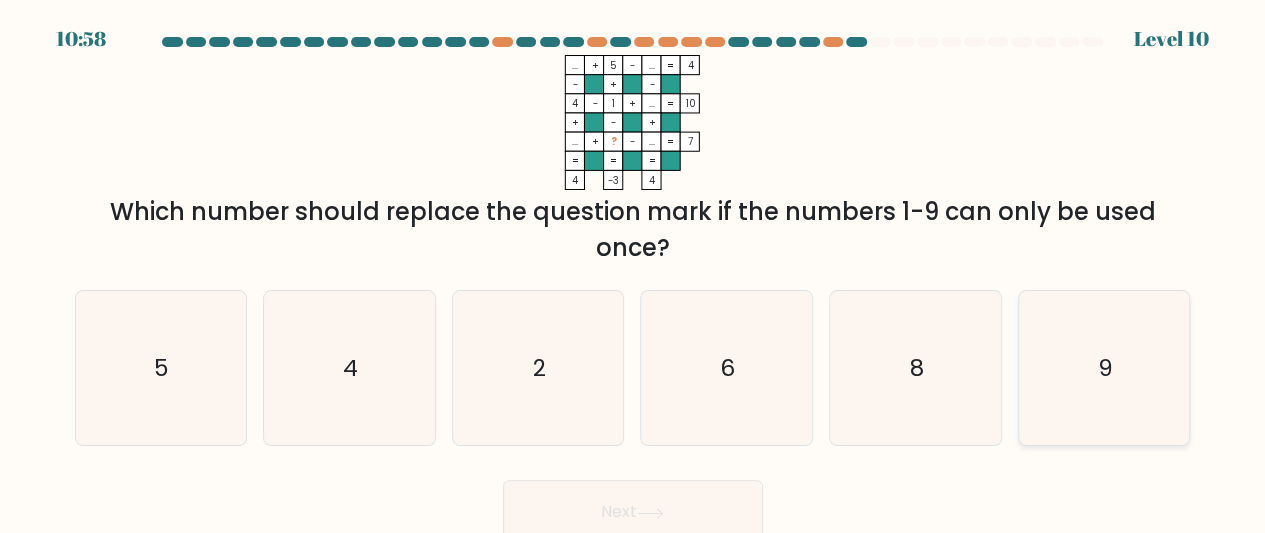 click on "9" at bounding box center (1104, 368) 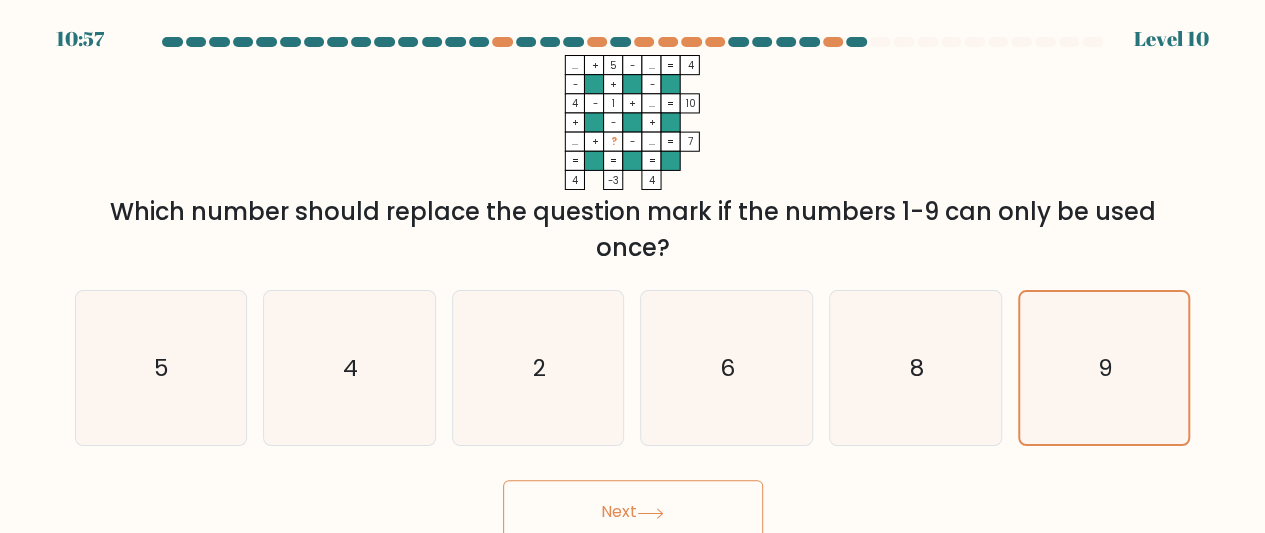 click on "Next" at bounding box center (633, 512) 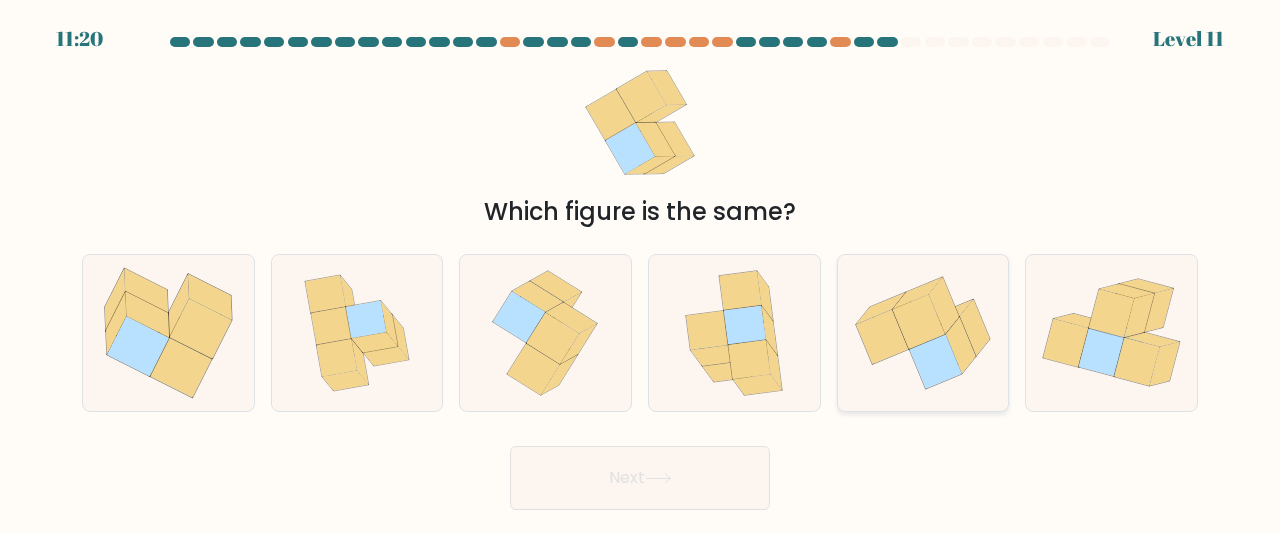 click at bounding box center [935, 361] 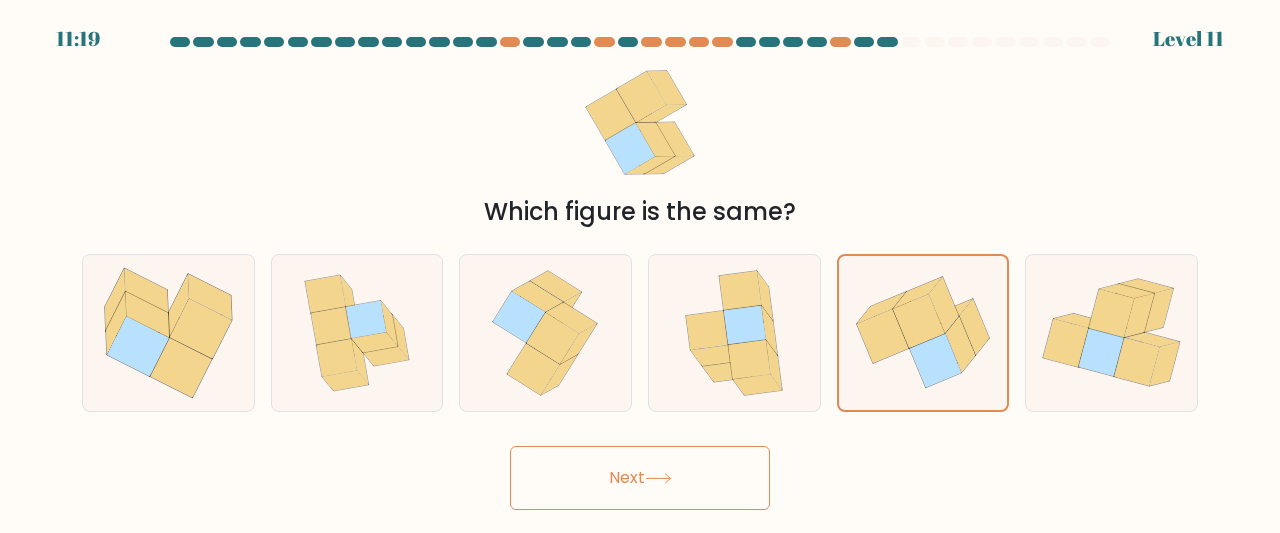 click on "Next" at bounding box center [640, 478] 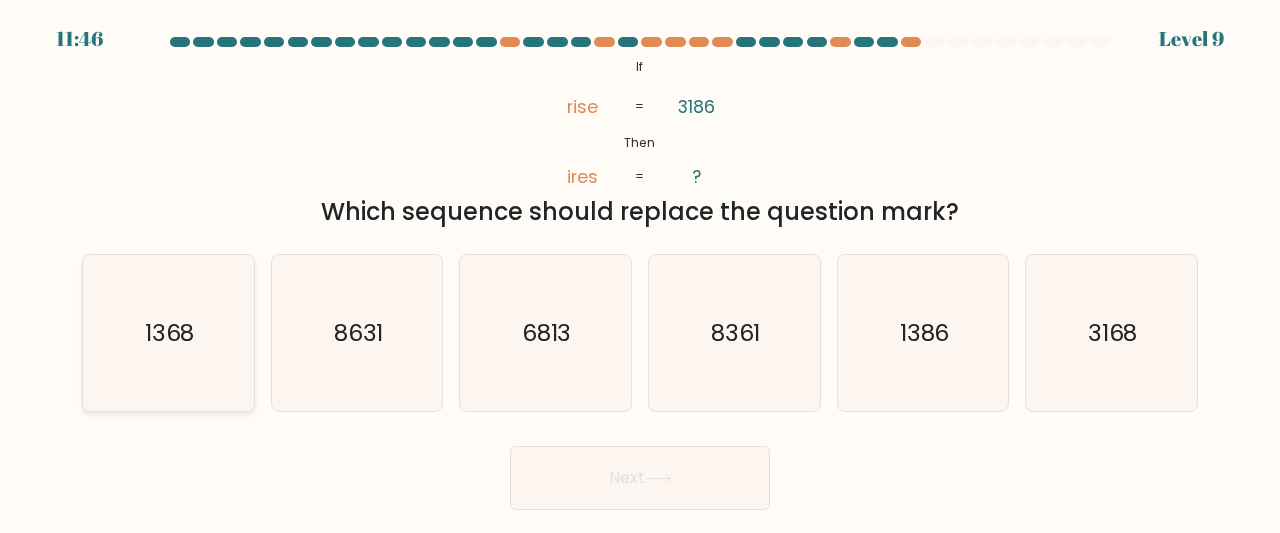 click on "1368" at bounding box center [168, 333] 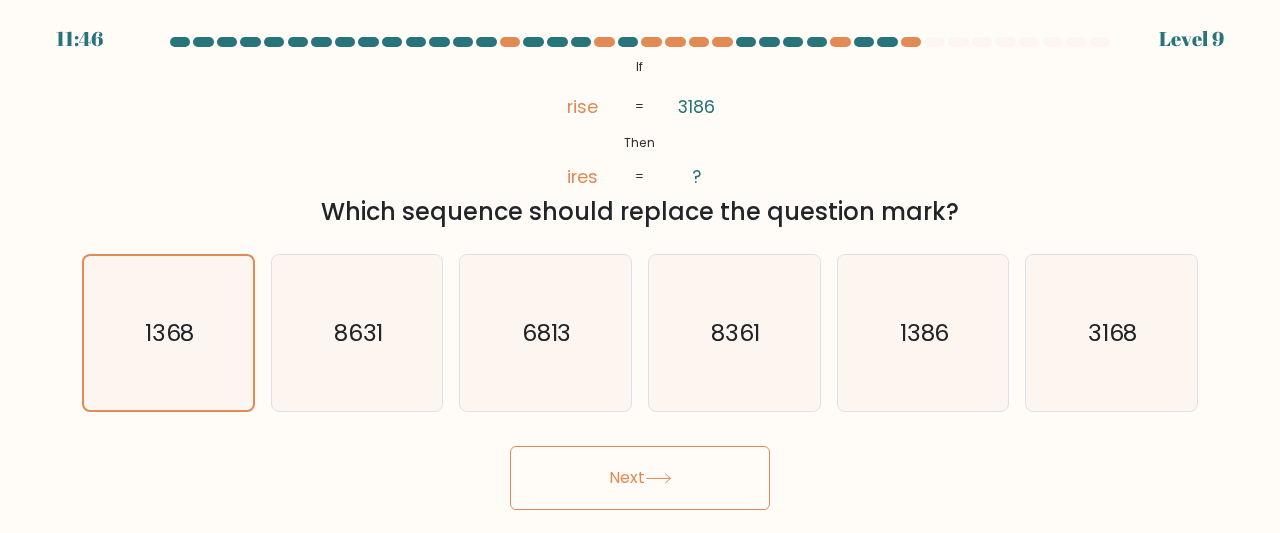 click on "Next" at bounding box center [640, 478] 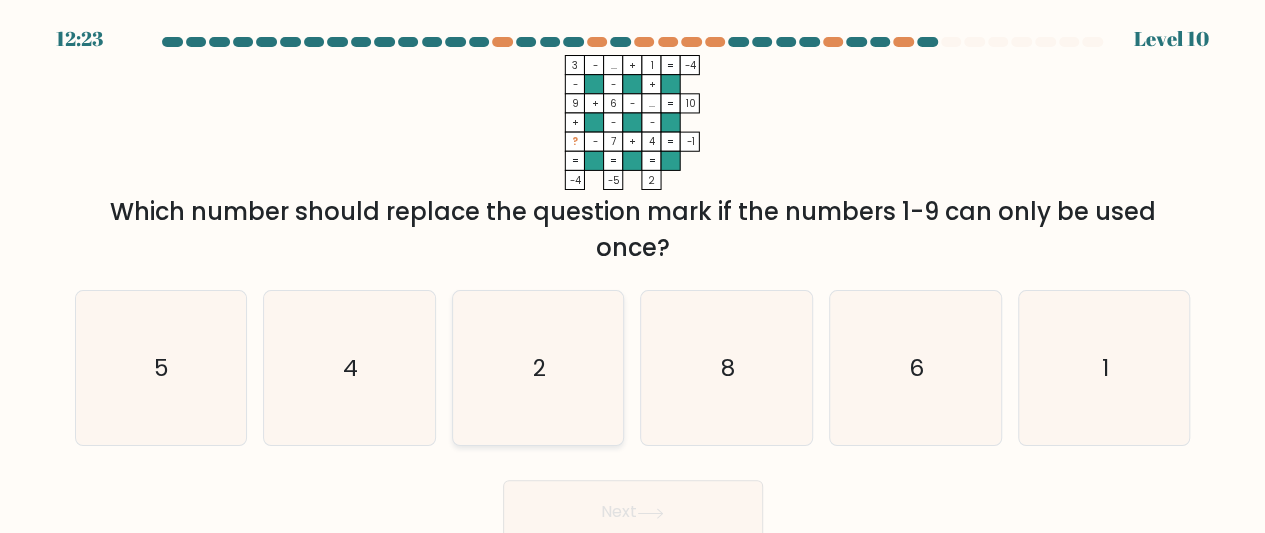 click on "2" at bounding box center (538, 368) 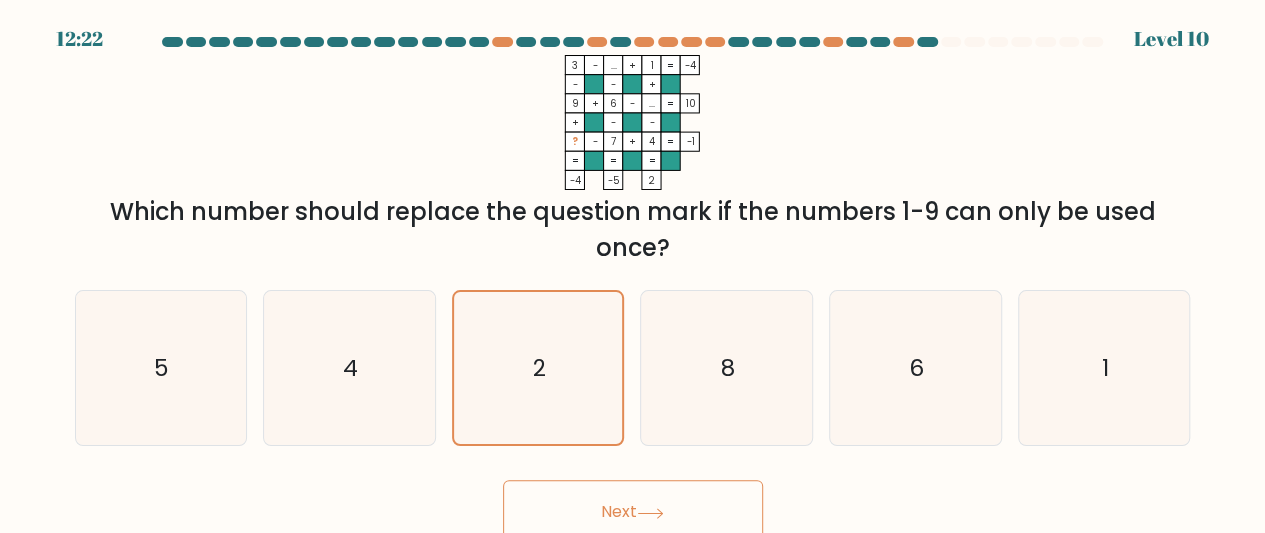 click on "Next" at bounding box center [633, 512] 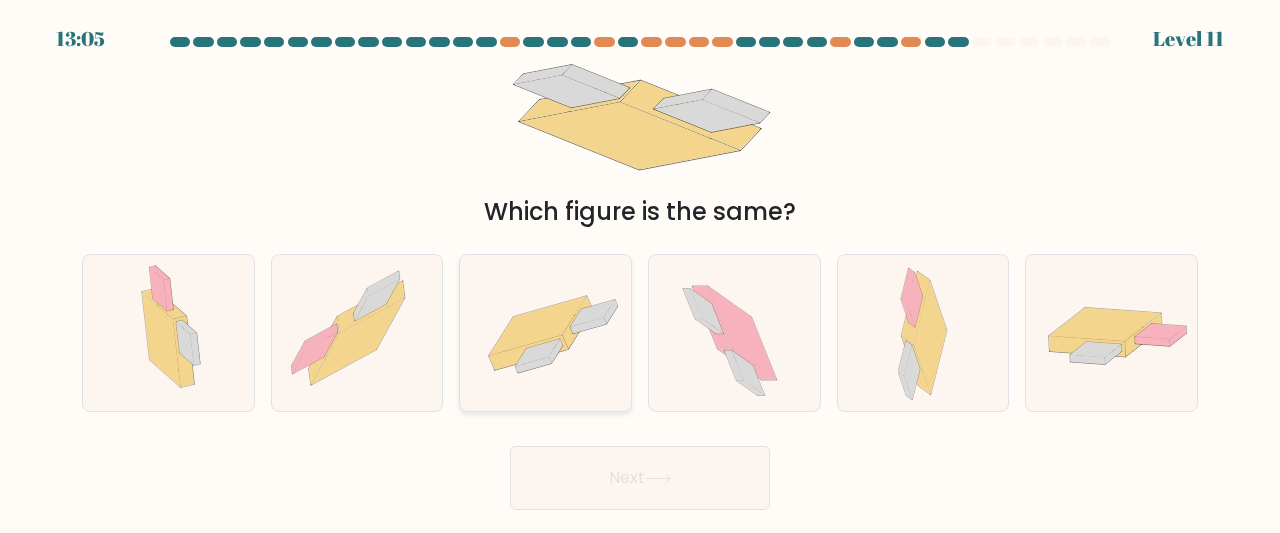click at bounding box center (594, 316) 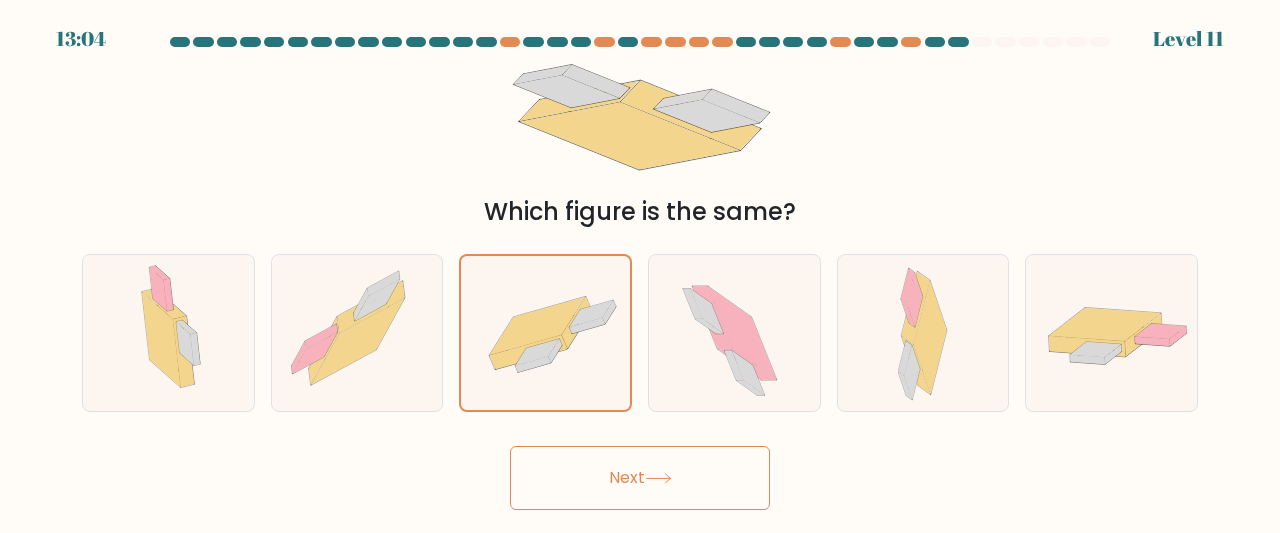 click on "Next" at bounding box center [640, 478] 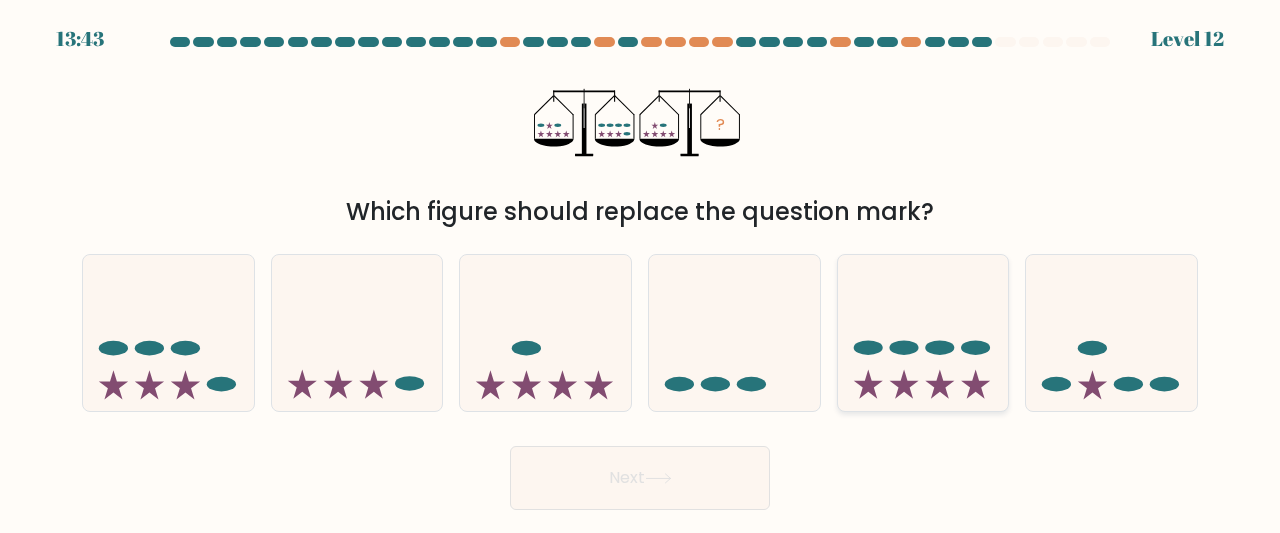 click at bounding box center (923, 332) 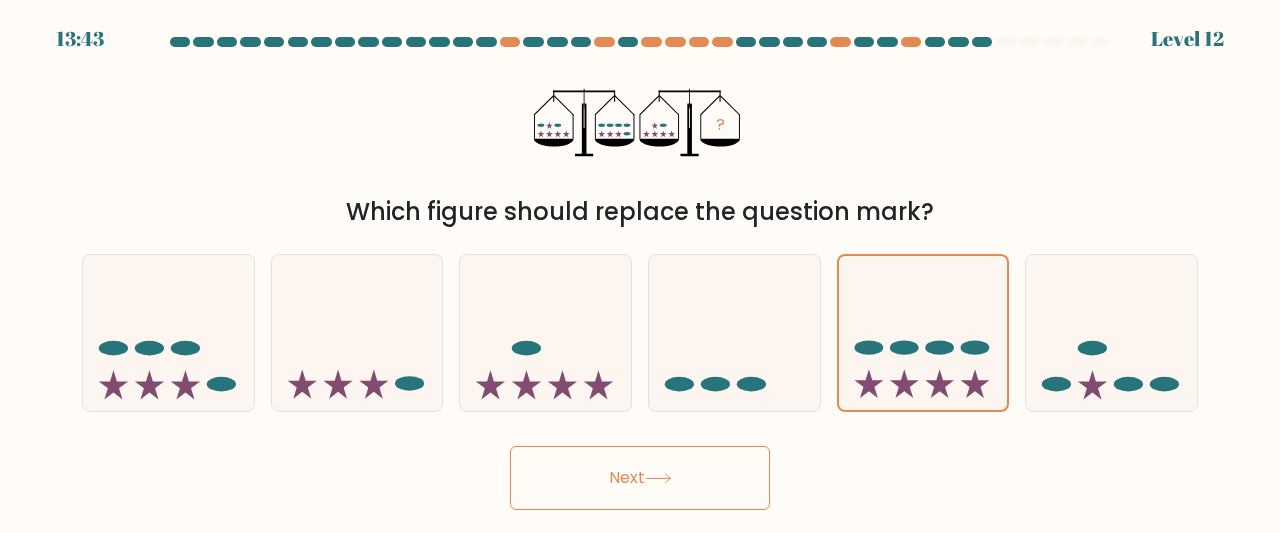 click on "Next" at bounding box center [640, 478] 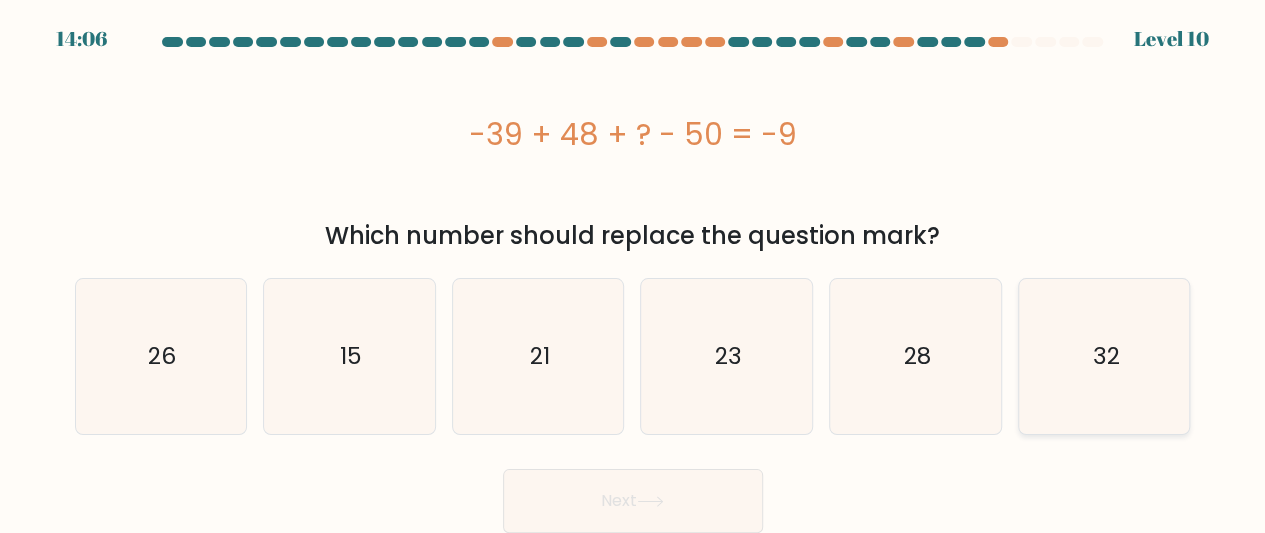 click on "32" at bounding box center [1105, 356] 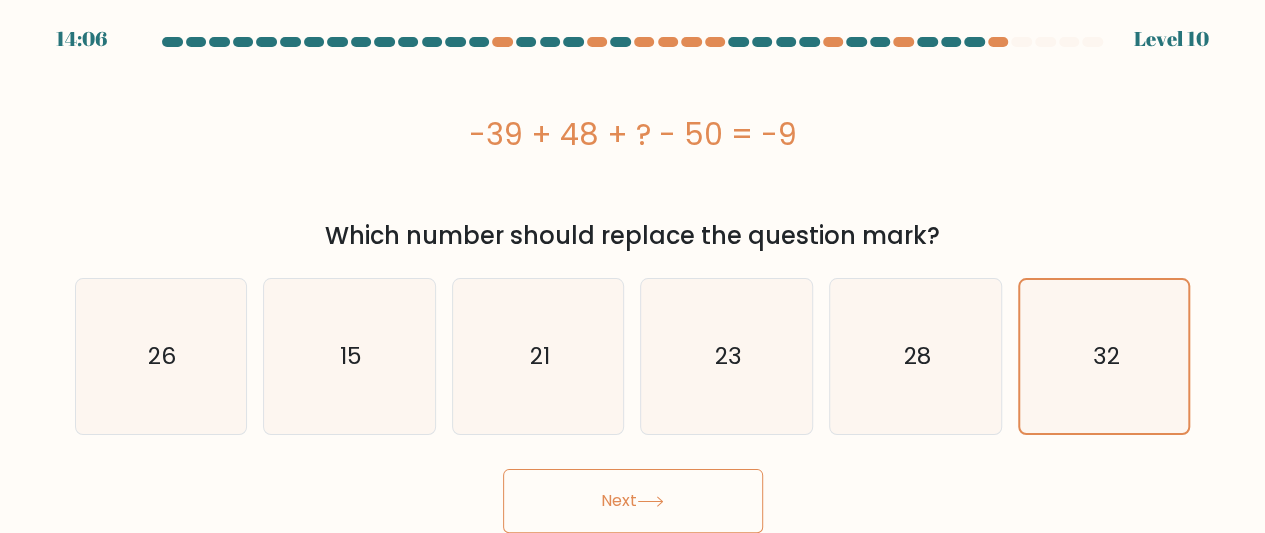 click on "Next" at bounding box center (633, 501) 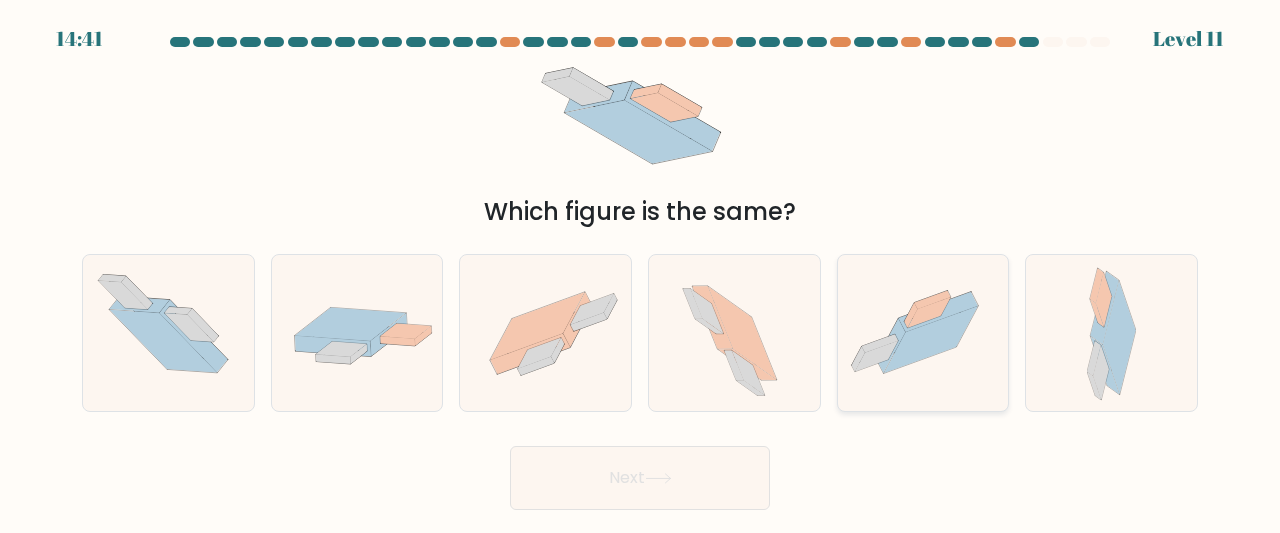 click at bounding box center (929, 312) 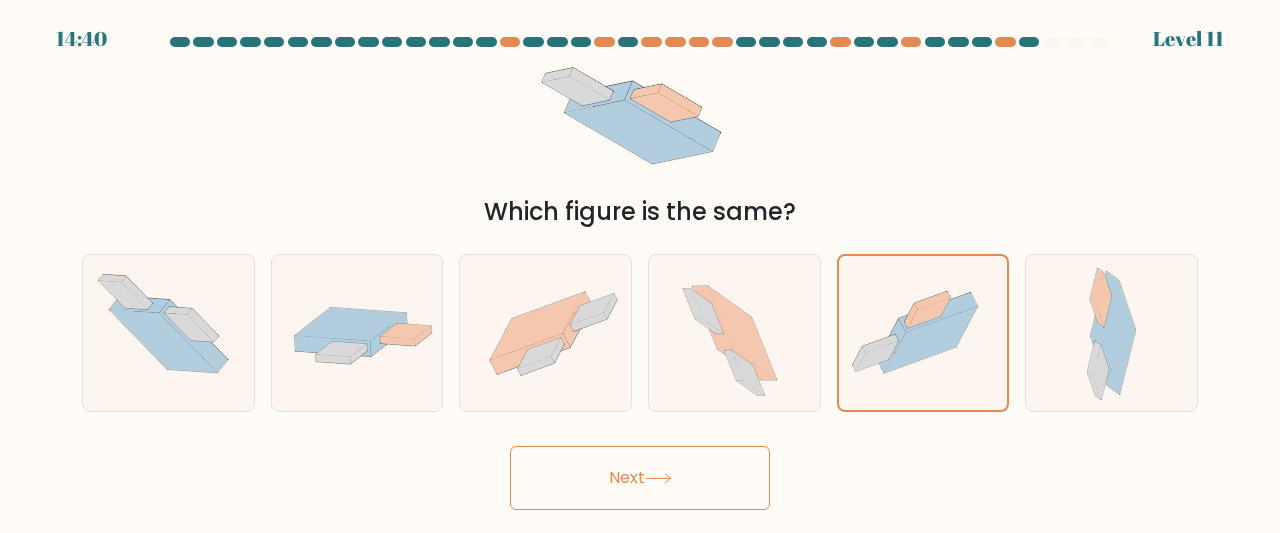 click on "Next" at bounding box center (640, 478) 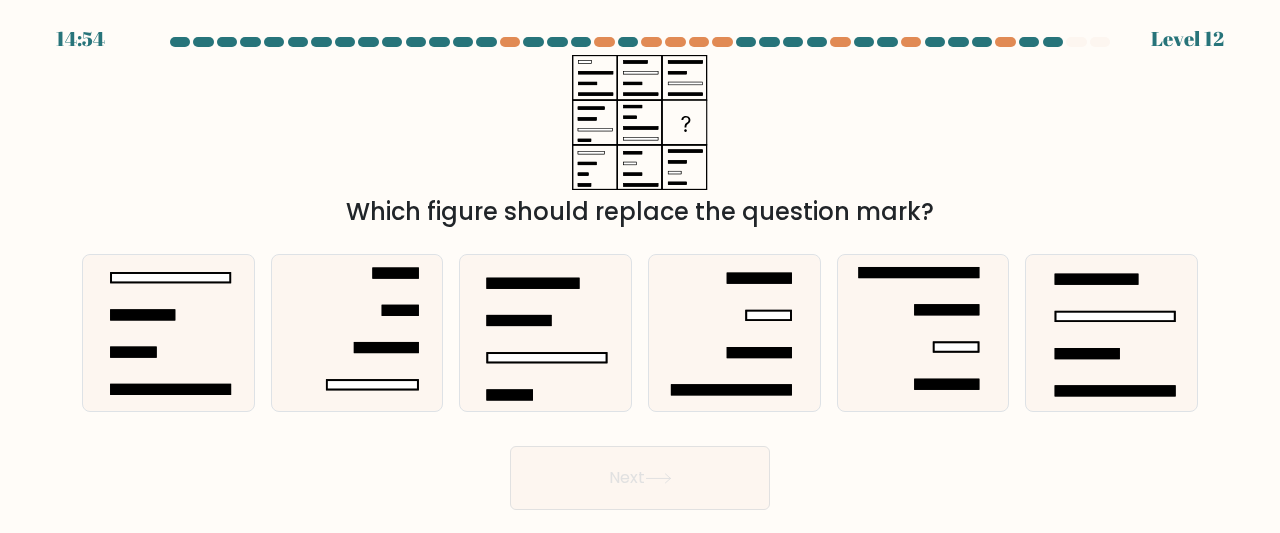 drag, startPoint x: 686, startPoint y: 173, endPoint x: 568, endPoint y: 149, distance: 120.41595 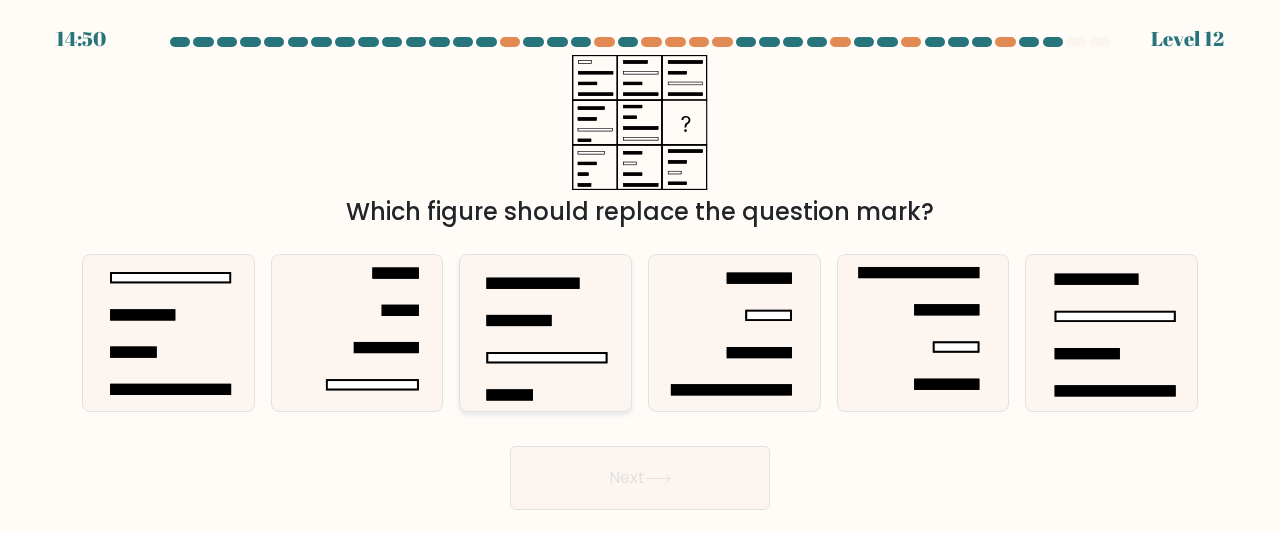 click at bounding box center (548, 357) 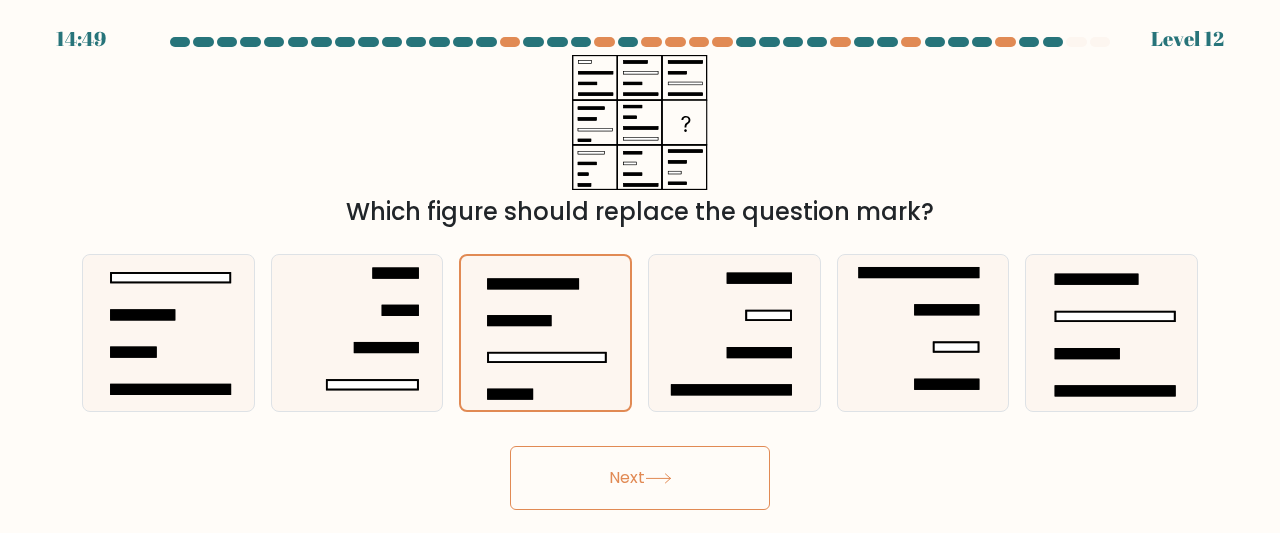 click on "Next" at bounding box center [640, 478] 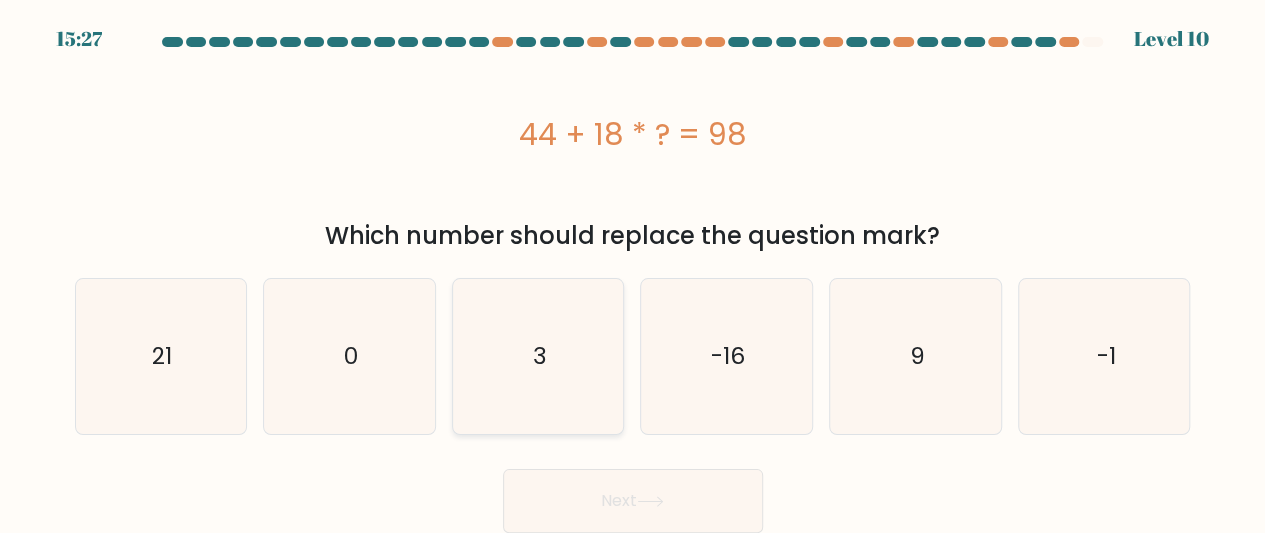 click on "3" at bounding box center [538, 356] 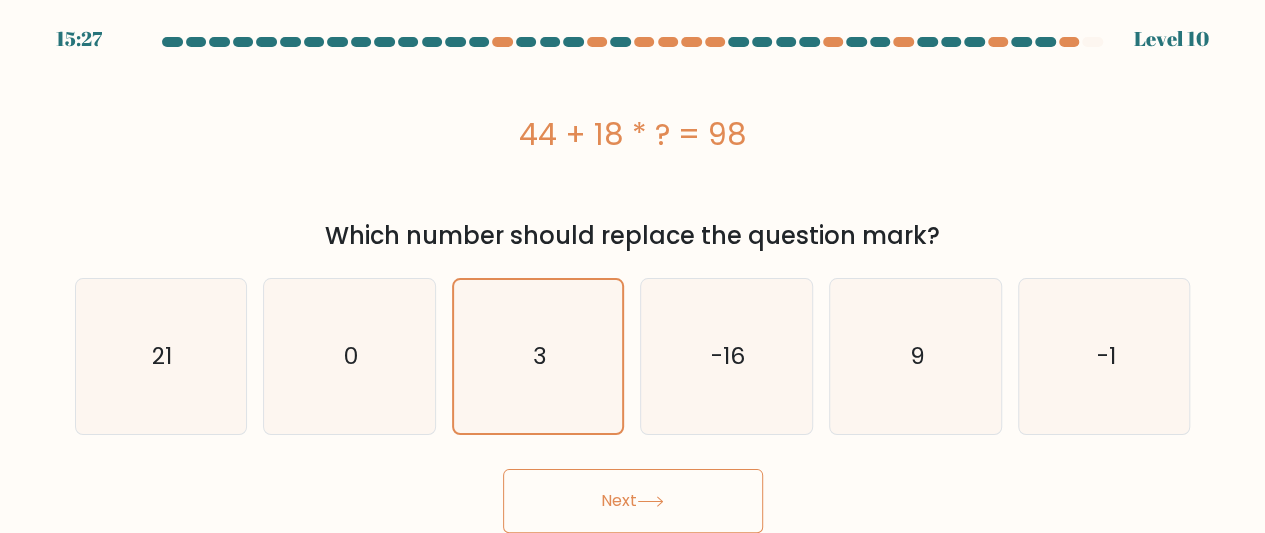 click on "Next" at bounding box center (633, 501) 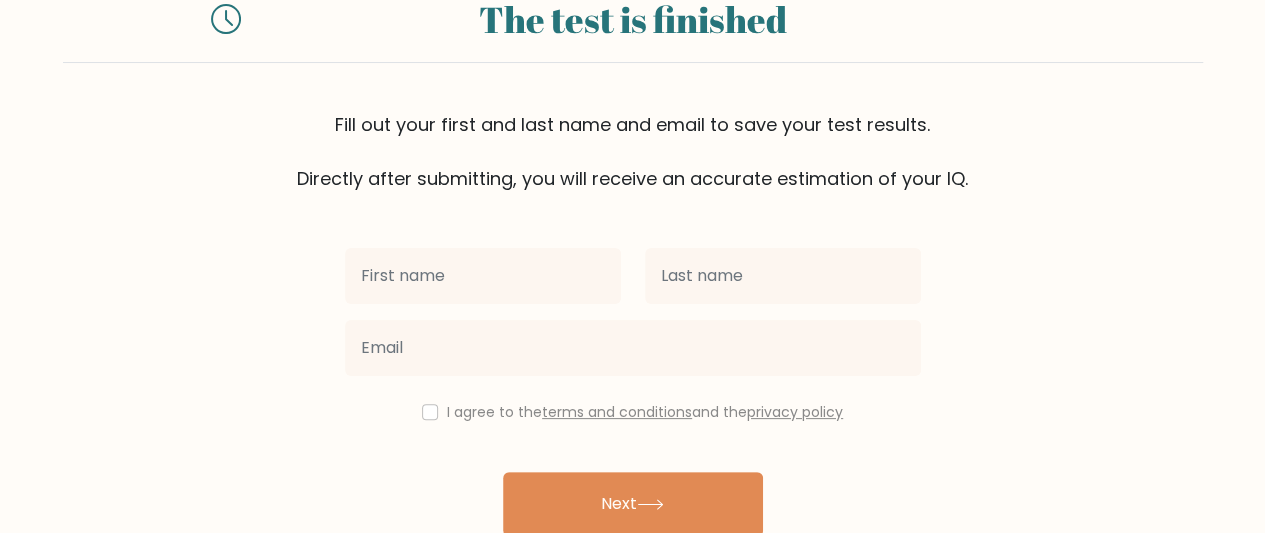 scroll, scrollTop: 100, scrollLeft: 0, axis: vertical 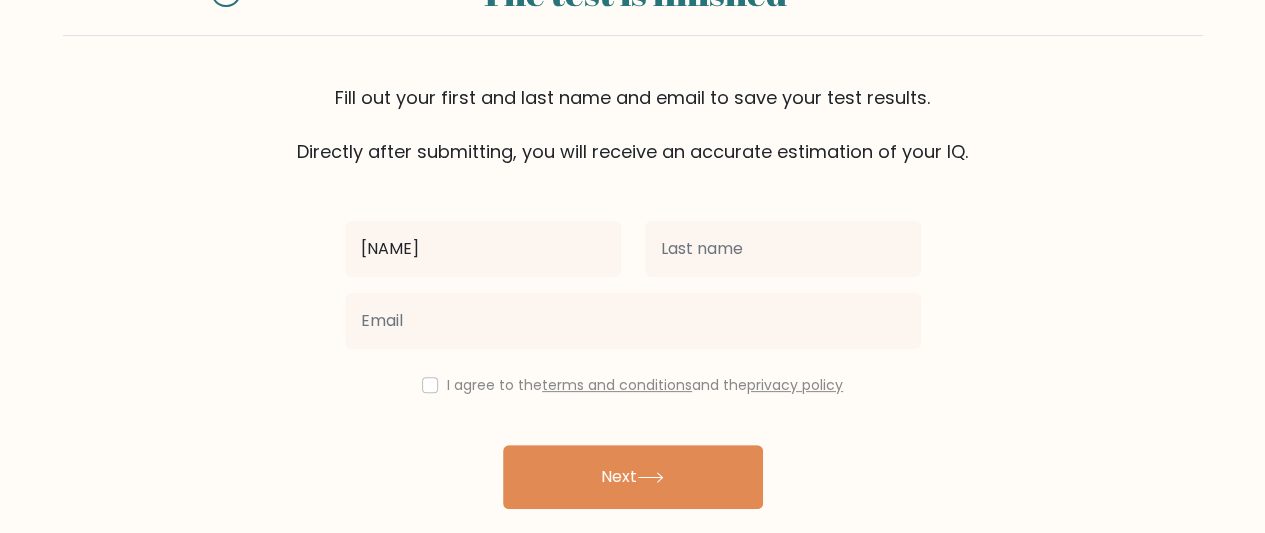 type on "[NAME]" 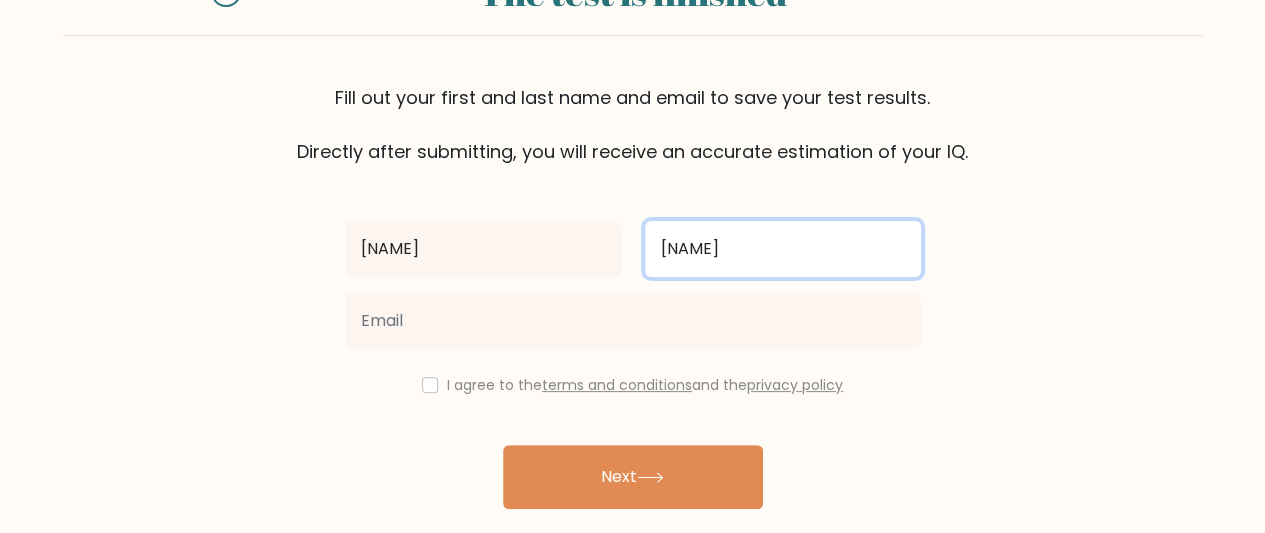 type on "[NAME]" 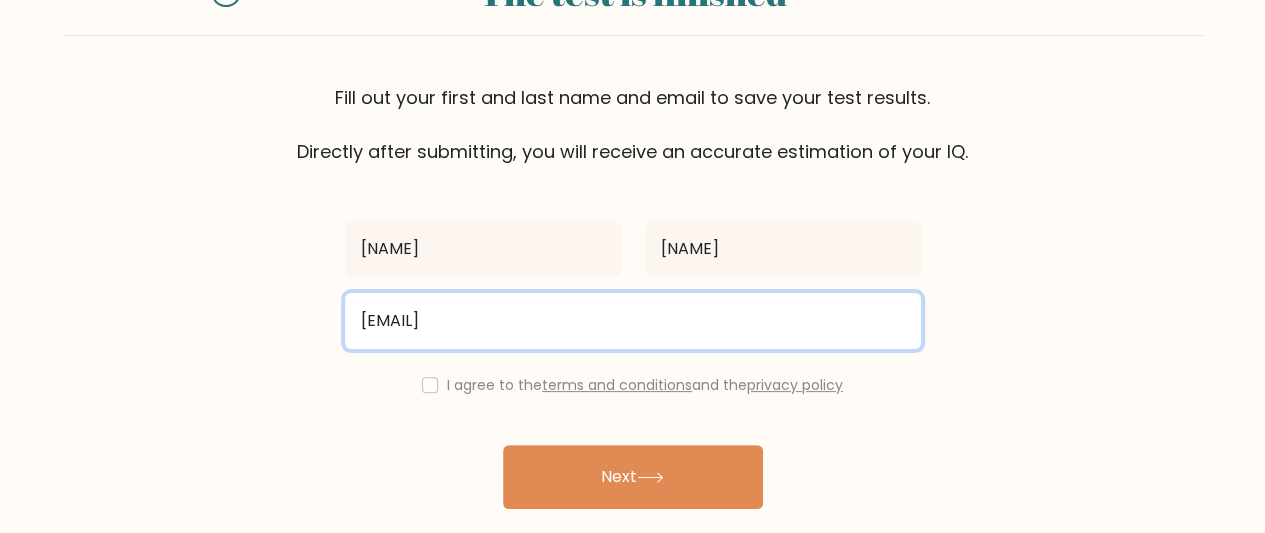type on "[EMAIL]" 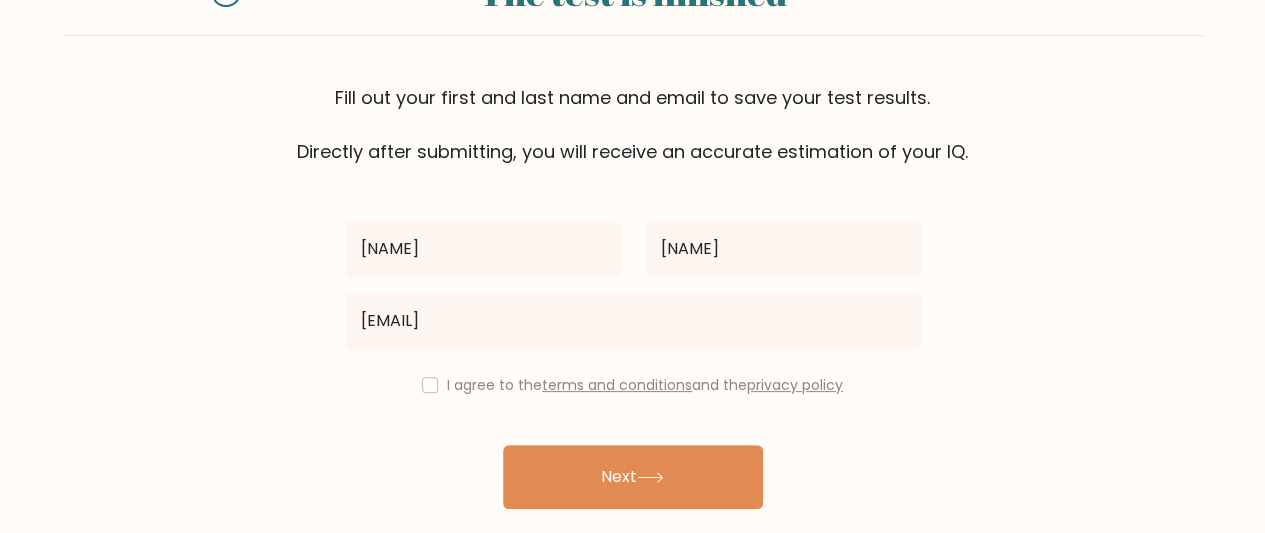 click on "[NAME]
[FIRST]
[EMAIL]
I agree to the  terms and conditions  and the  privacy policy
Next
Already have an account? Login" at bounding box center (633, 359) 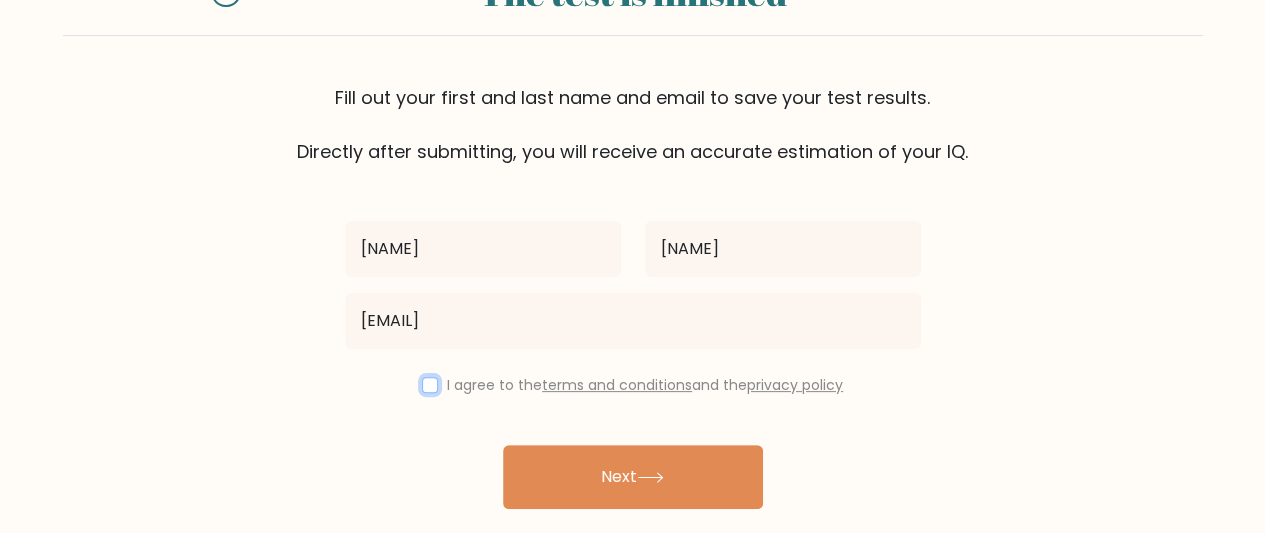 click at bounding box center (430, 385) 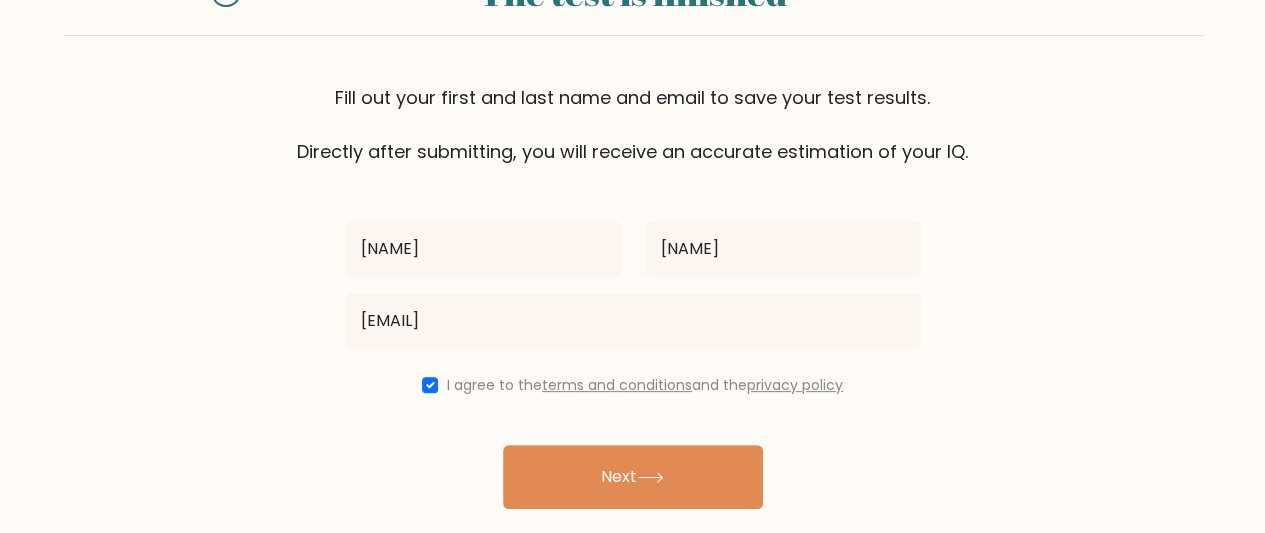 click on "woNG
Charles
ahuangcharles@gmail.com
I agree to the  terms and conditions  and the  privacy policy
Next
Already have an account? Login" at bounding box center [633, 359] 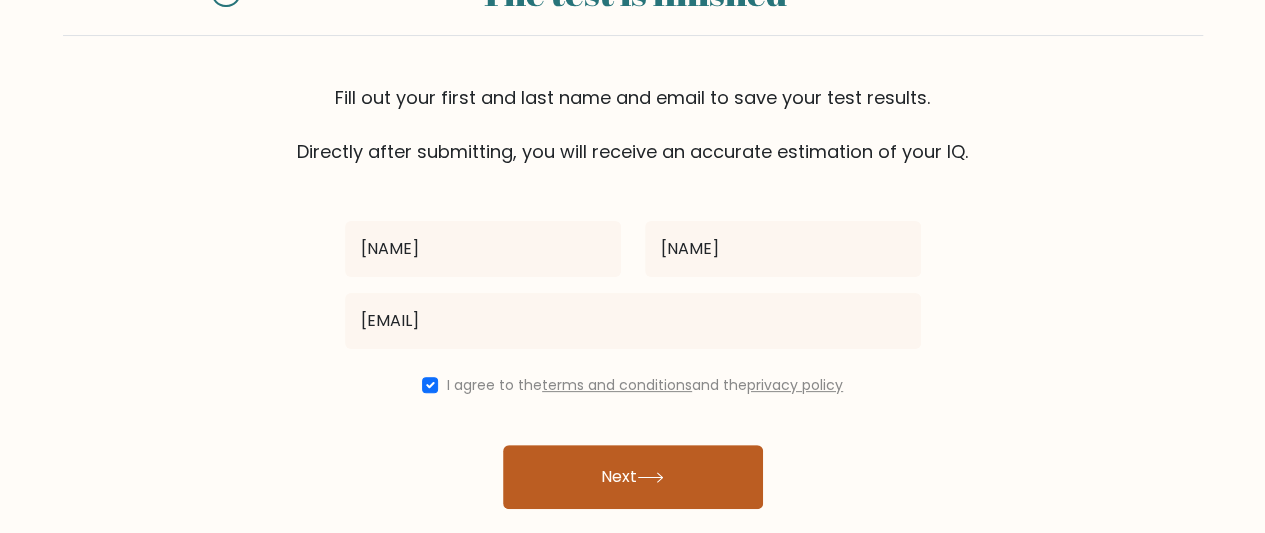 click on "Next" at bounding box center (633, 477) 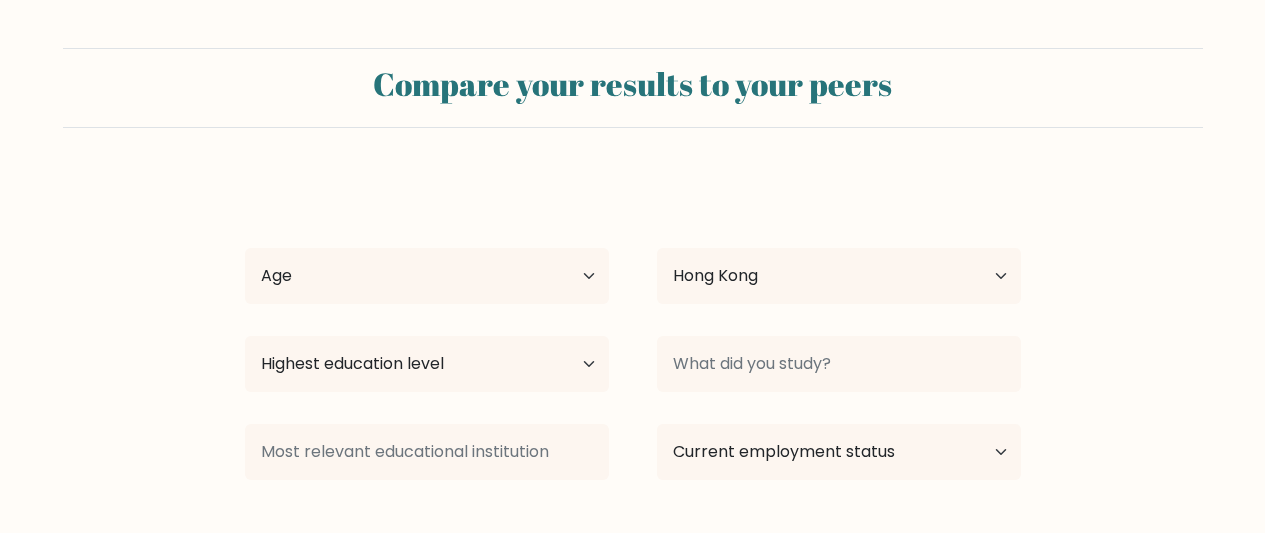 scroll, scrollTop: 0, scrollLeft: 0, axis: both 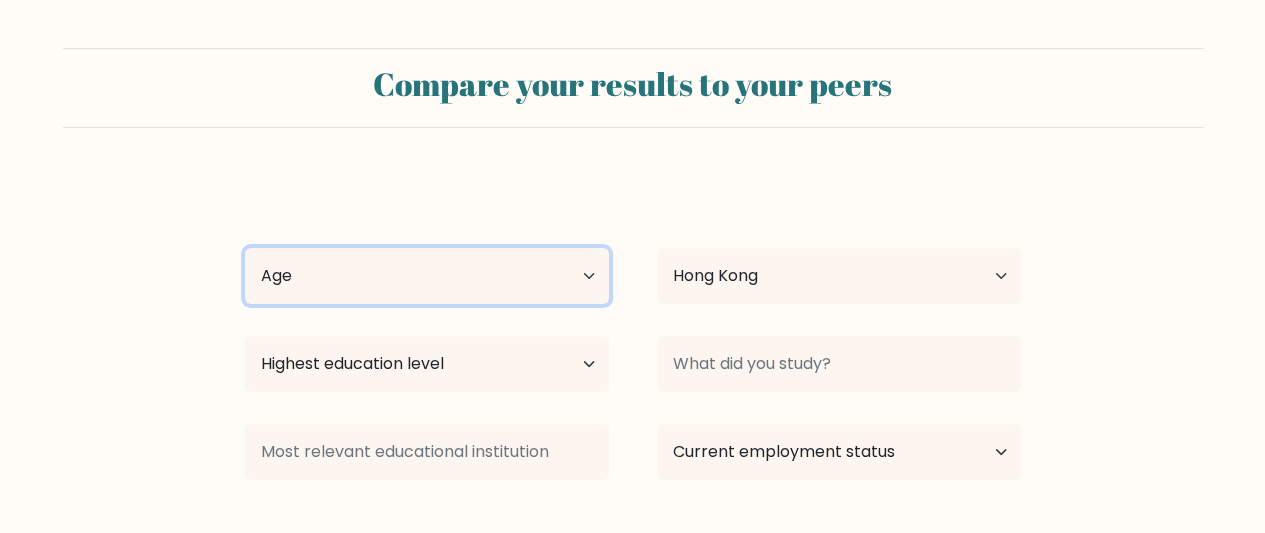 click on "Age
Under 18 years old
18-24 years old
25-34 years old
35-44 years old
45-54 years old
55-64 years old
65 years old and above" at bounding box center [427, 276] 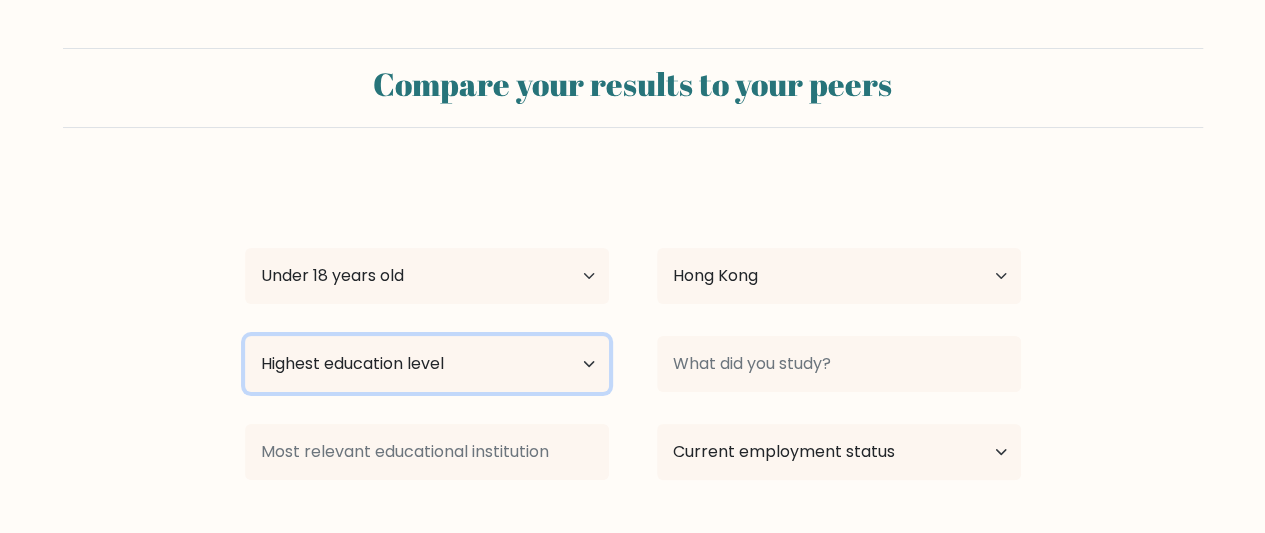 click on "Highest education level
No schooling
Primary
Lower Secondary
Upper Secondary
Occupation Specific
Bachelor's degree
Master's degree
Doctoral degree" at bounding box center (427, 364) 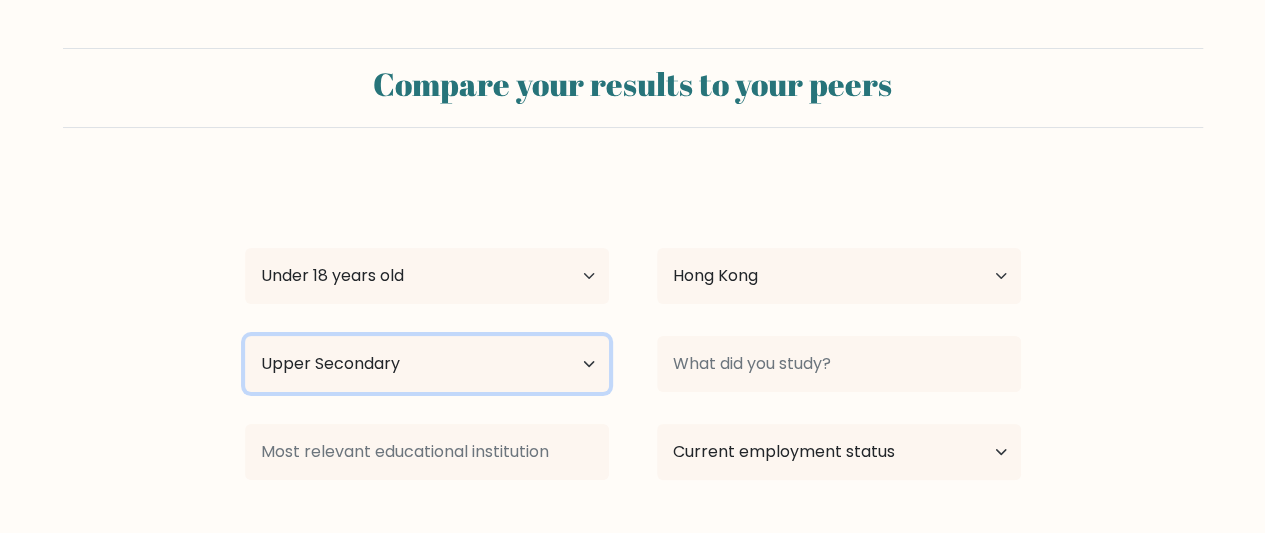 click on "Highest education level
No schooling
Primary
Lower Secondary
Upper Secondary
Occupation Specific
Bachelor's degree
Master's degree
Doctoral degree" at bounding box center (427, 364) 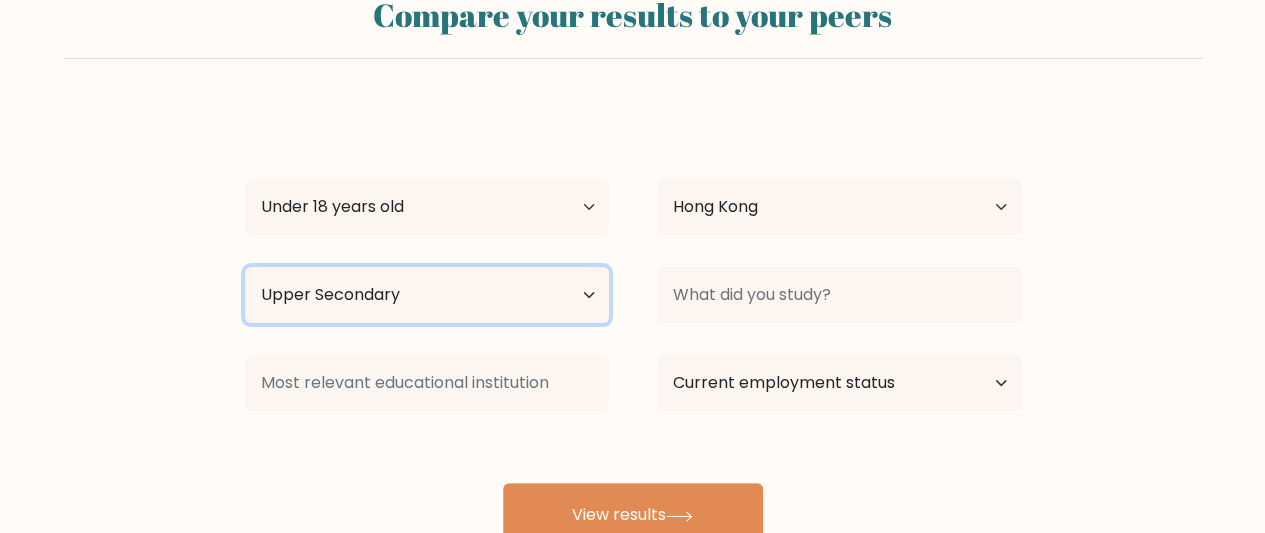 scroll, scrollTop: 200, scrollLeft: 0, axis: vertical 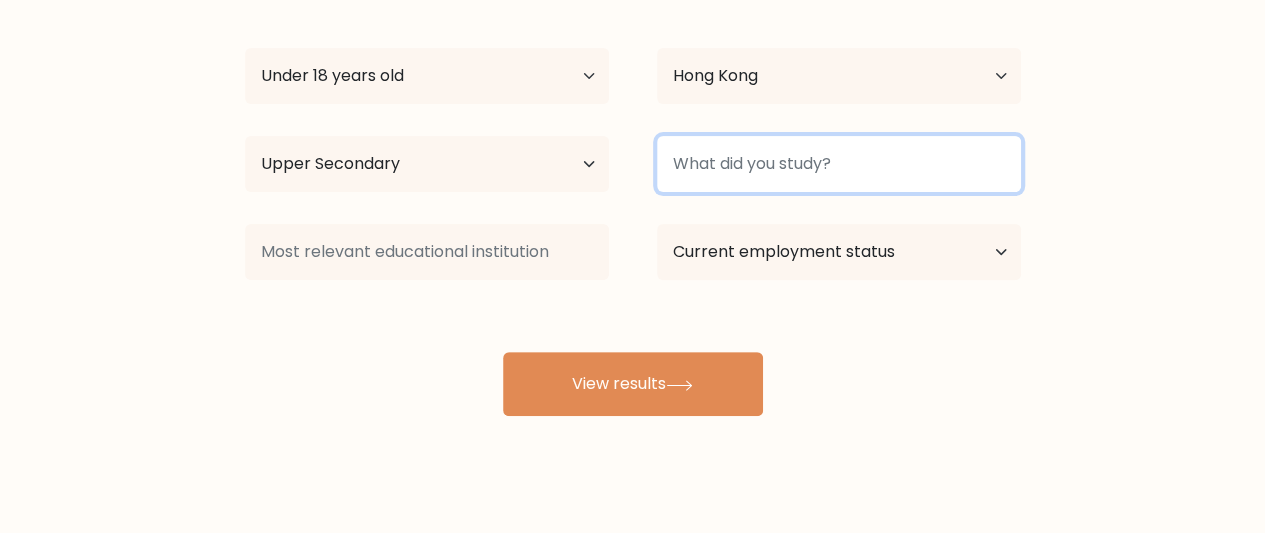 drag, startPoint x: 786, startPoint y: 170, endPoint x: 791, endPoint y: 183, distance: 13.928389 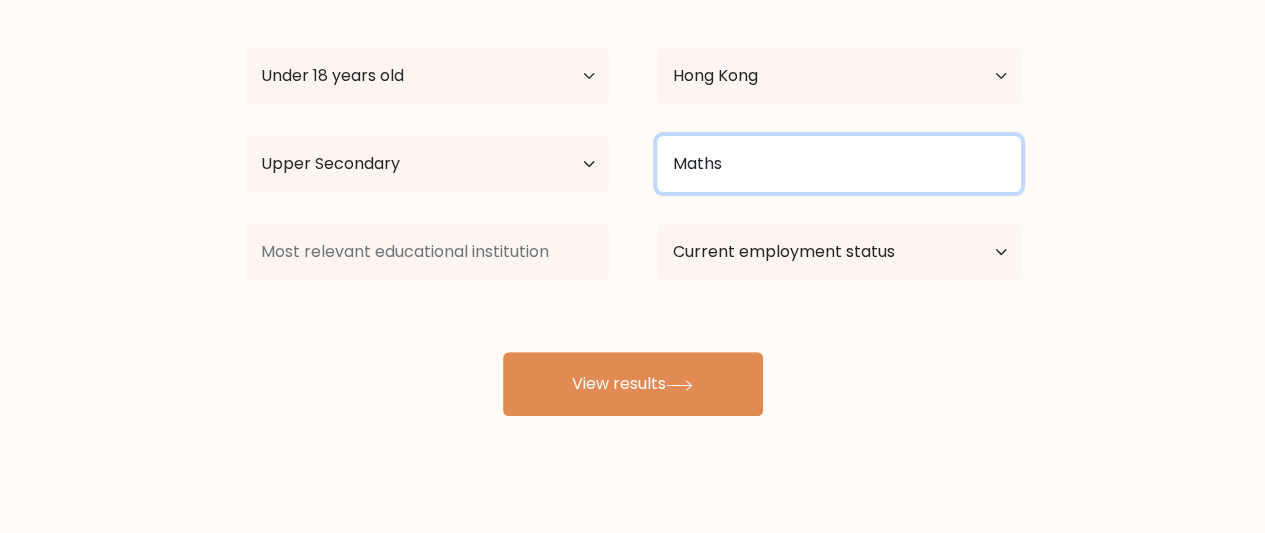 type on "Maths" 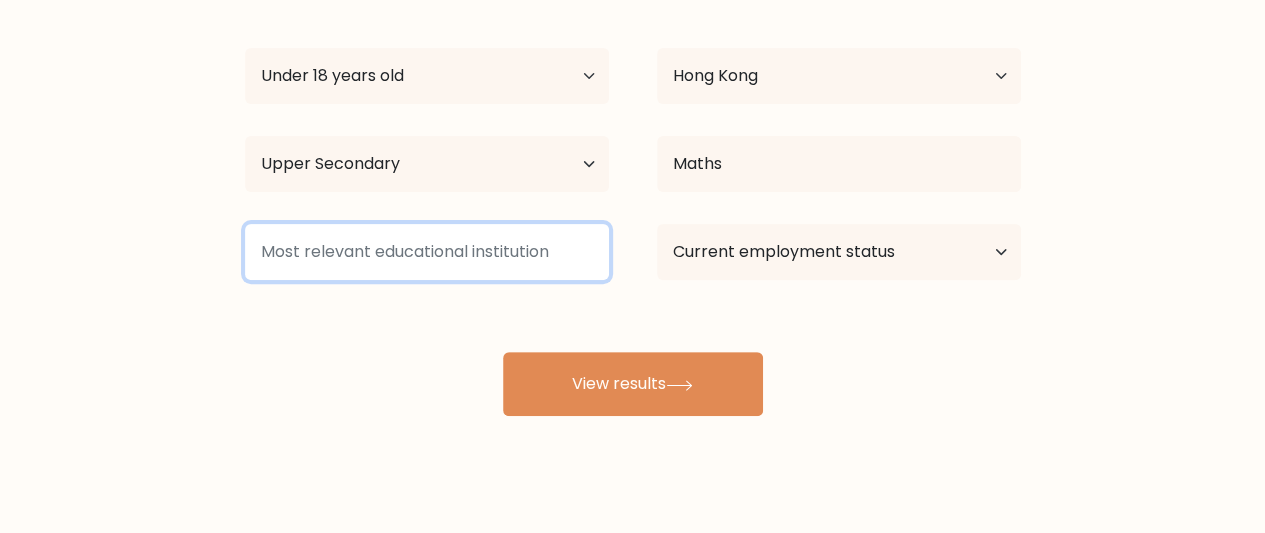 click at bounding box center (427, 252) 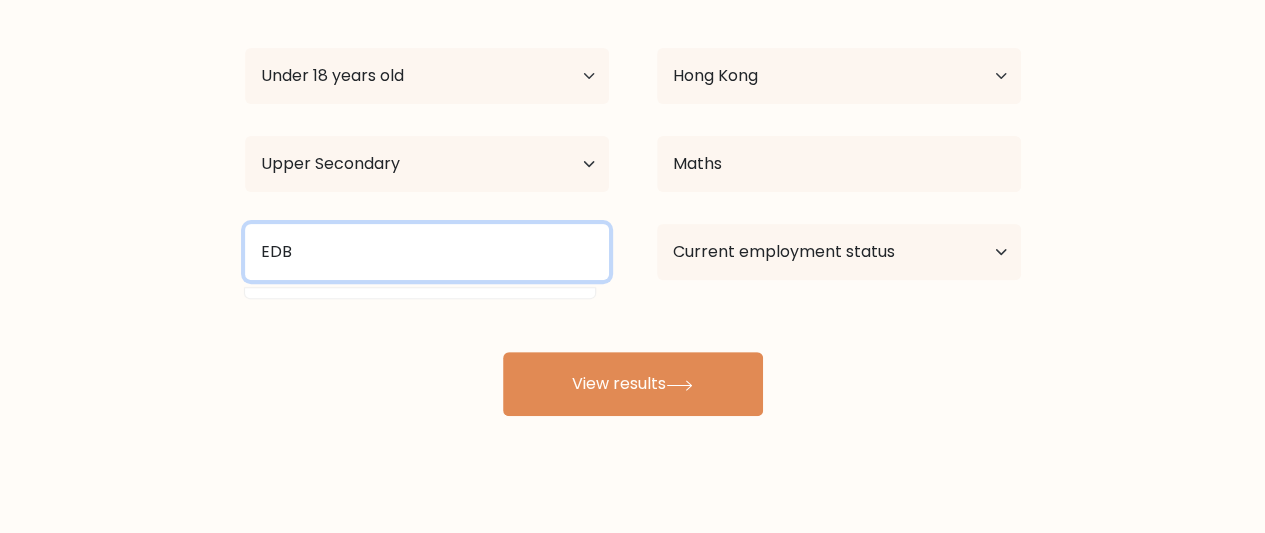 type on "EDB" 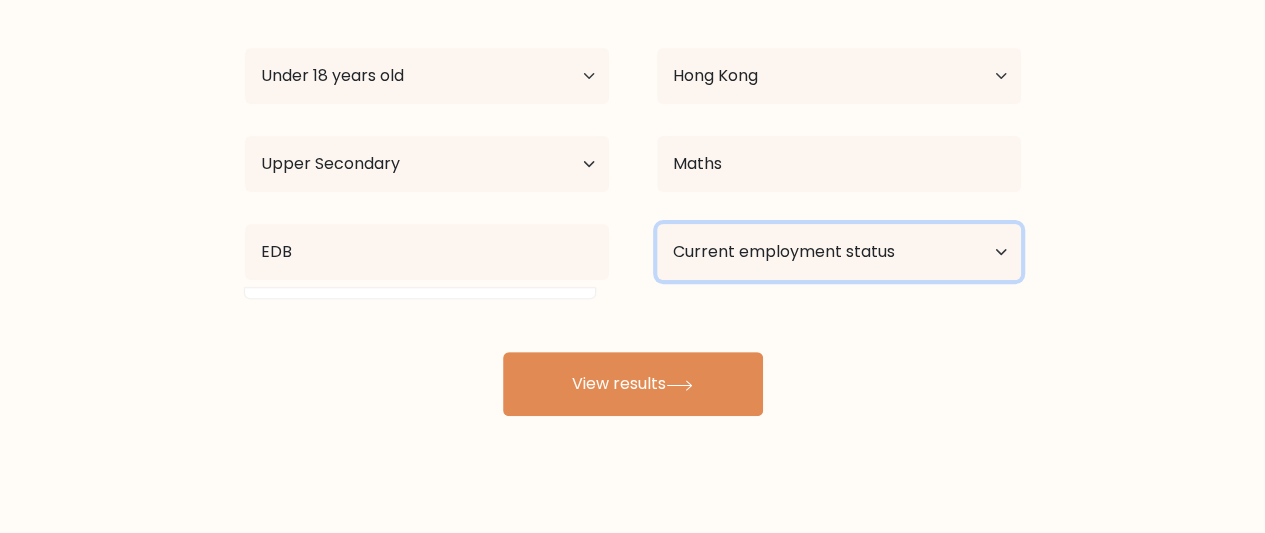 click on "Current employment status
Employed
Student
Retired
Other / prefer not to answer" at bounding box center (839, 252) 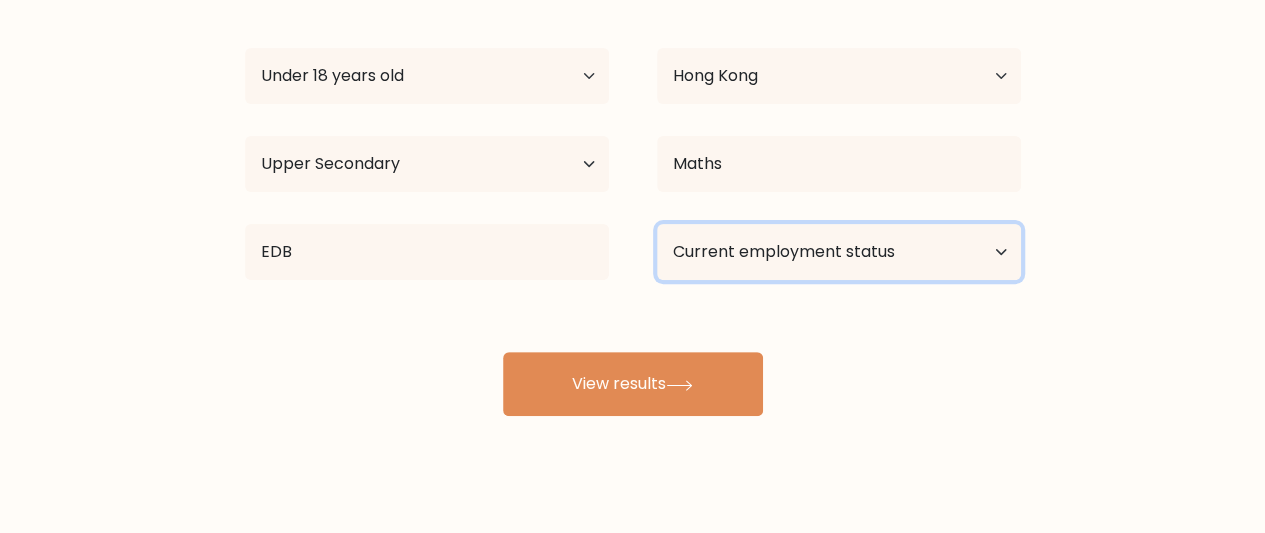 select on "student" 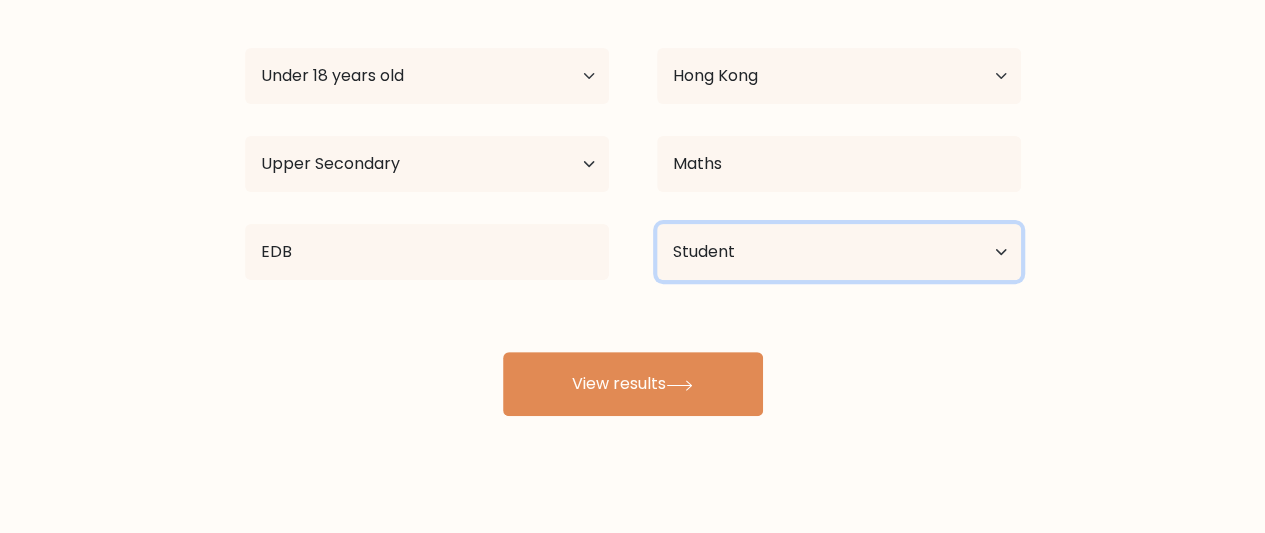click on "Current employment status
Employed
Student
Retired
Other / prefer not to answer" at bounding box center (839, 252) 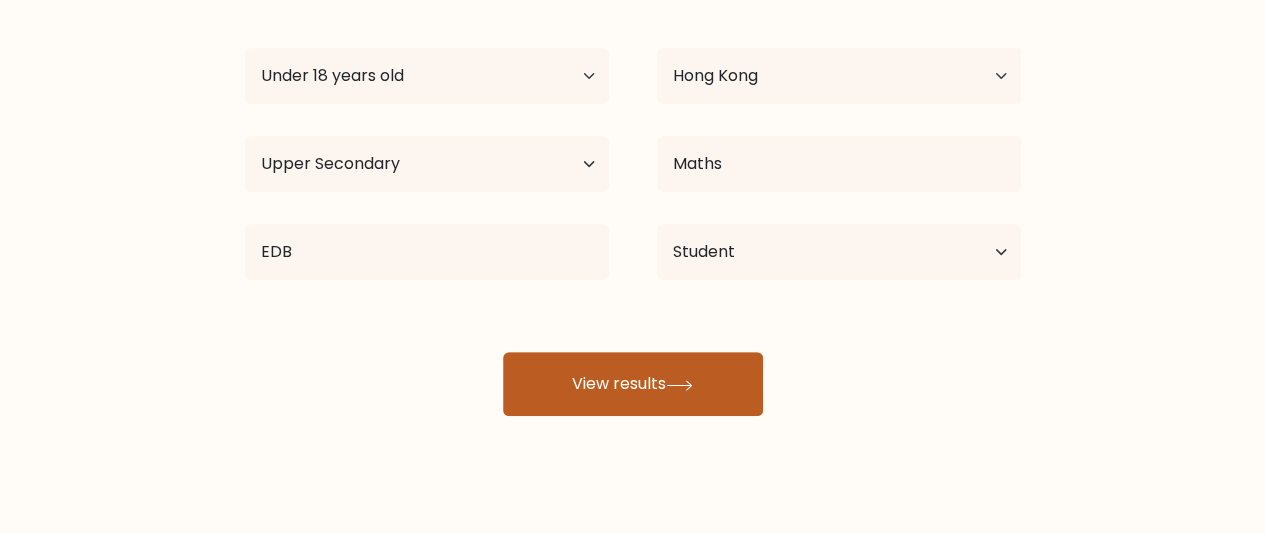 click on "View results" at bounding box center [633, 384] 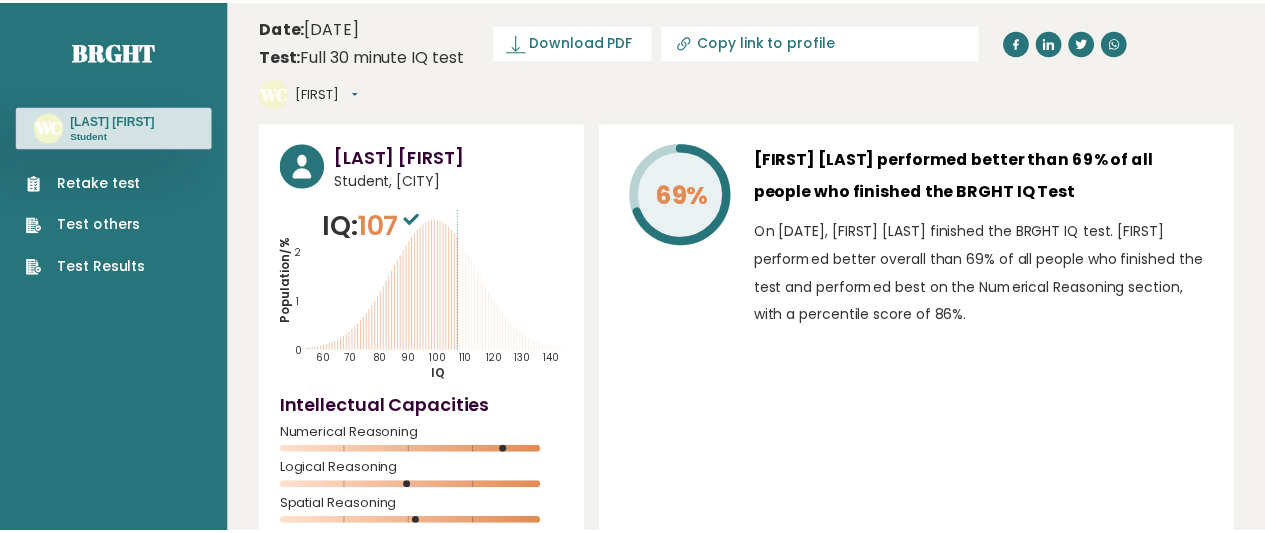scroll, scrollTop: 0, scrollLeft: 0, axis: both 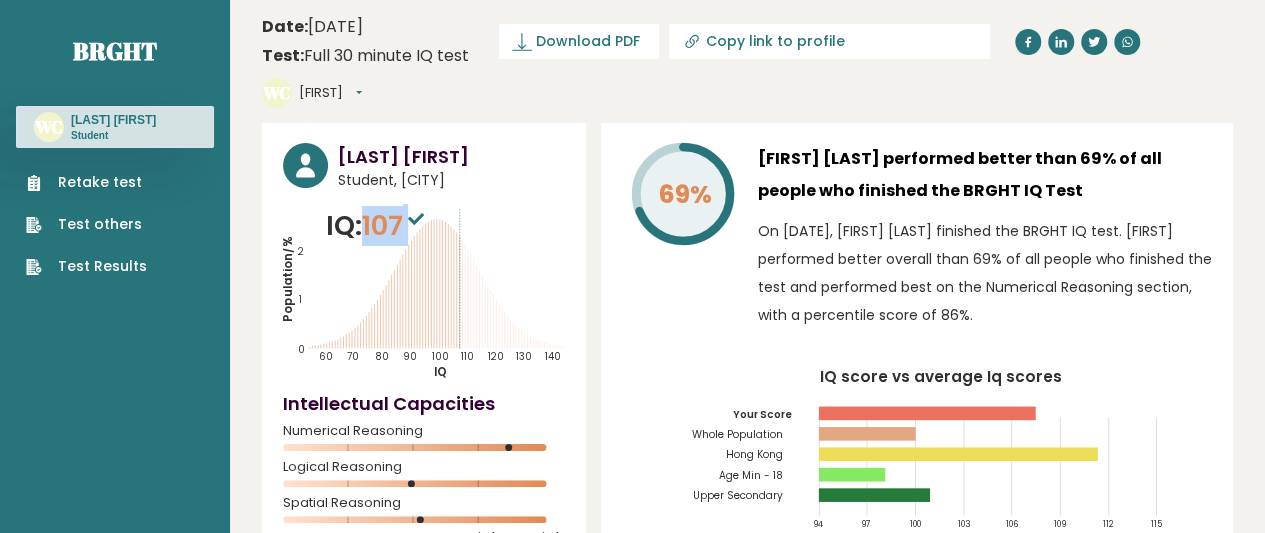 drag, startPoint x: 370, startPoint y: 191, endPoint x: 489, endPoint y: 180, distance: 119.507324 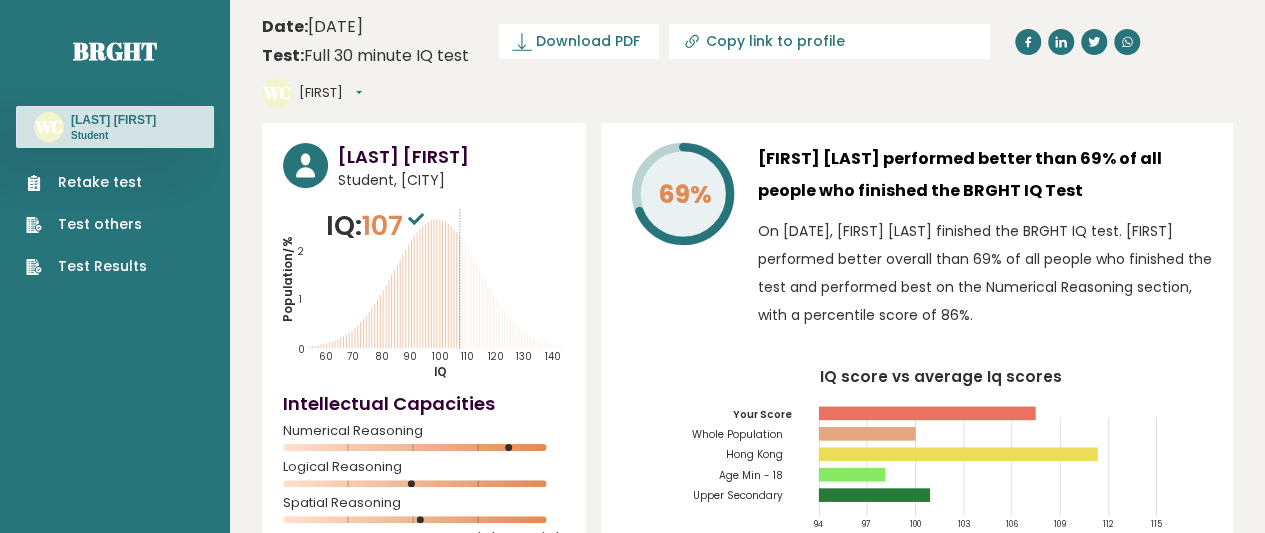 click on "Population/%
IQ
0
1
2
60
70
80
90
100
110
120
130
140" at bounding box center (424, 293) 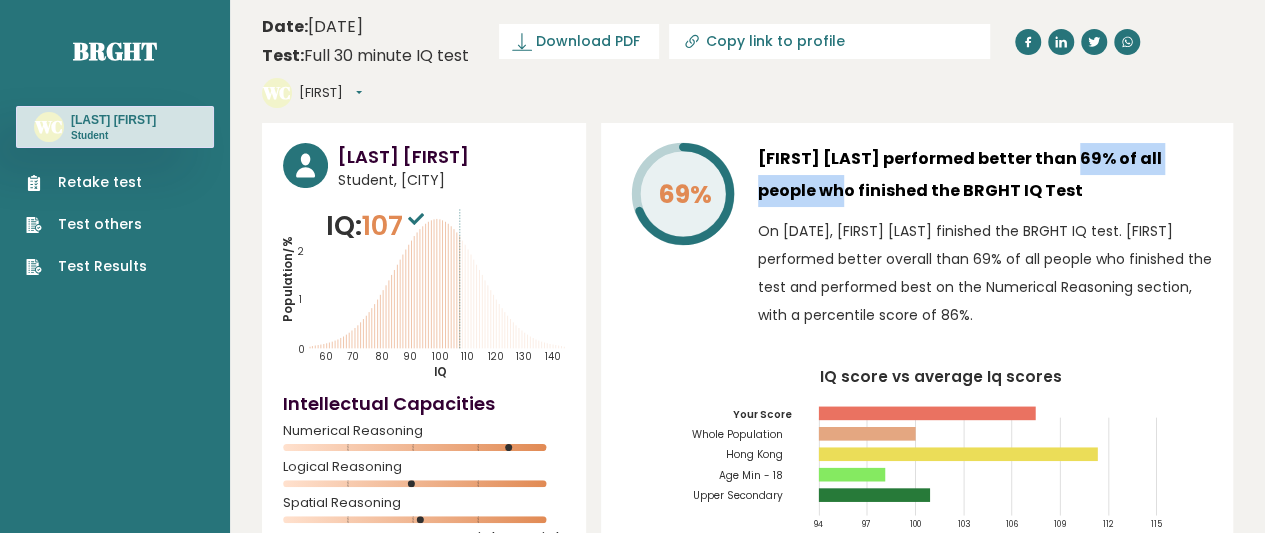drag, startPoint x: 1114, startPoint y: 119, endPoint x: 1170, endPoint y: 119, distance: 56 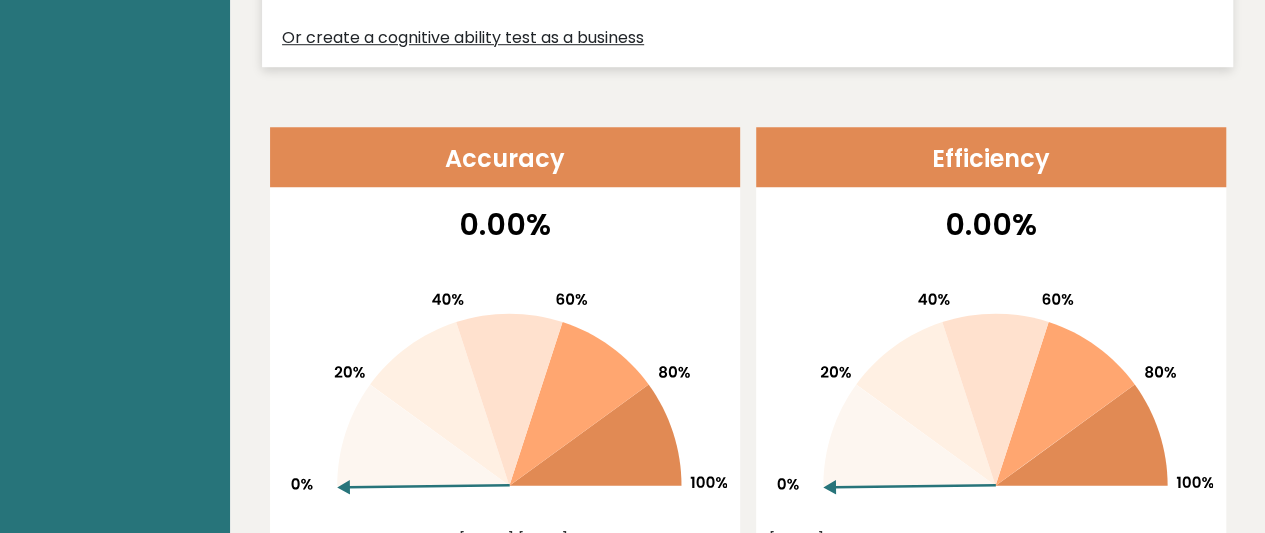 scroll, scrollTop: 900, scrollLeft: 0, axis: vertical 